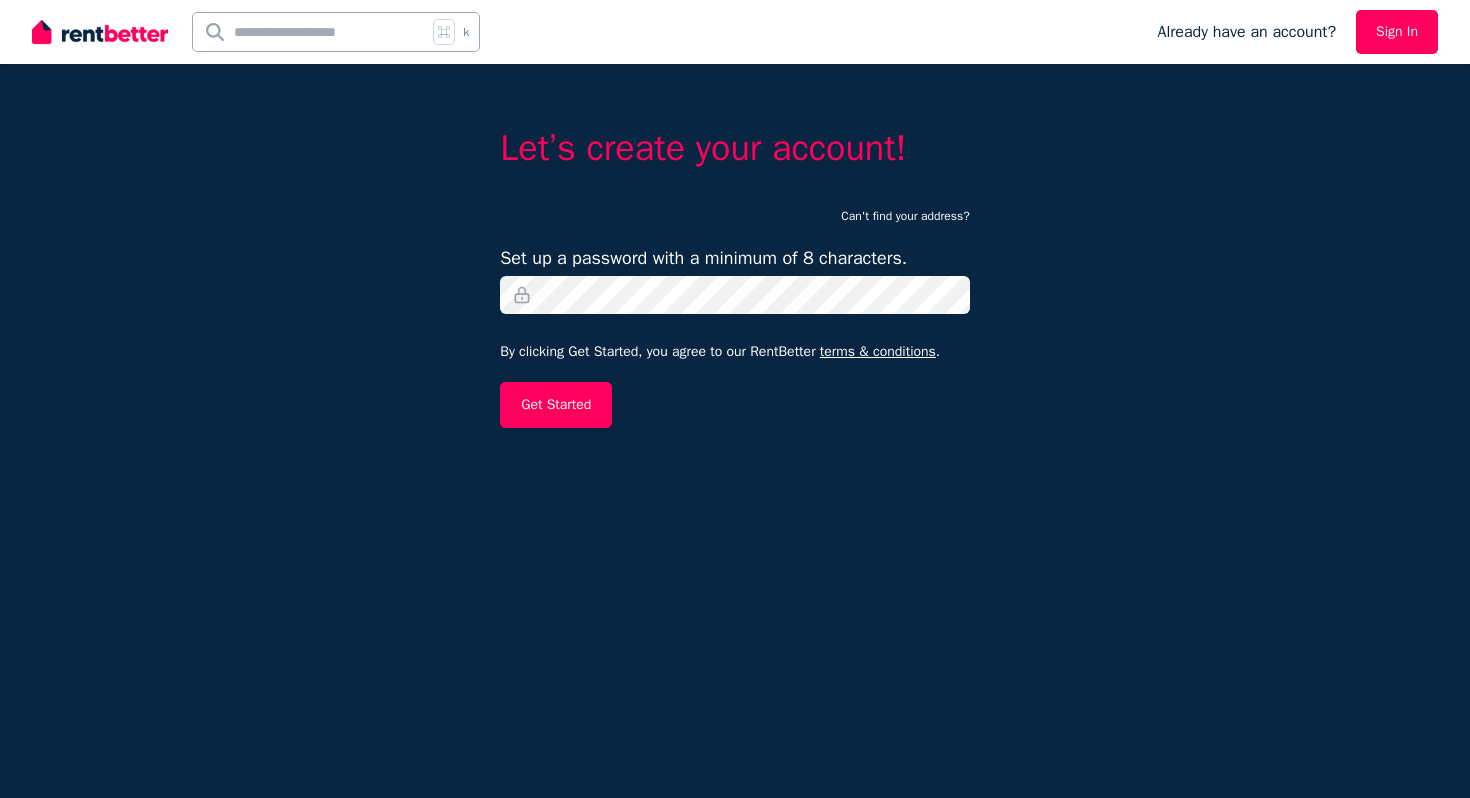 scroll, scrollTop: 0, scrollLeft: 0, axis: both 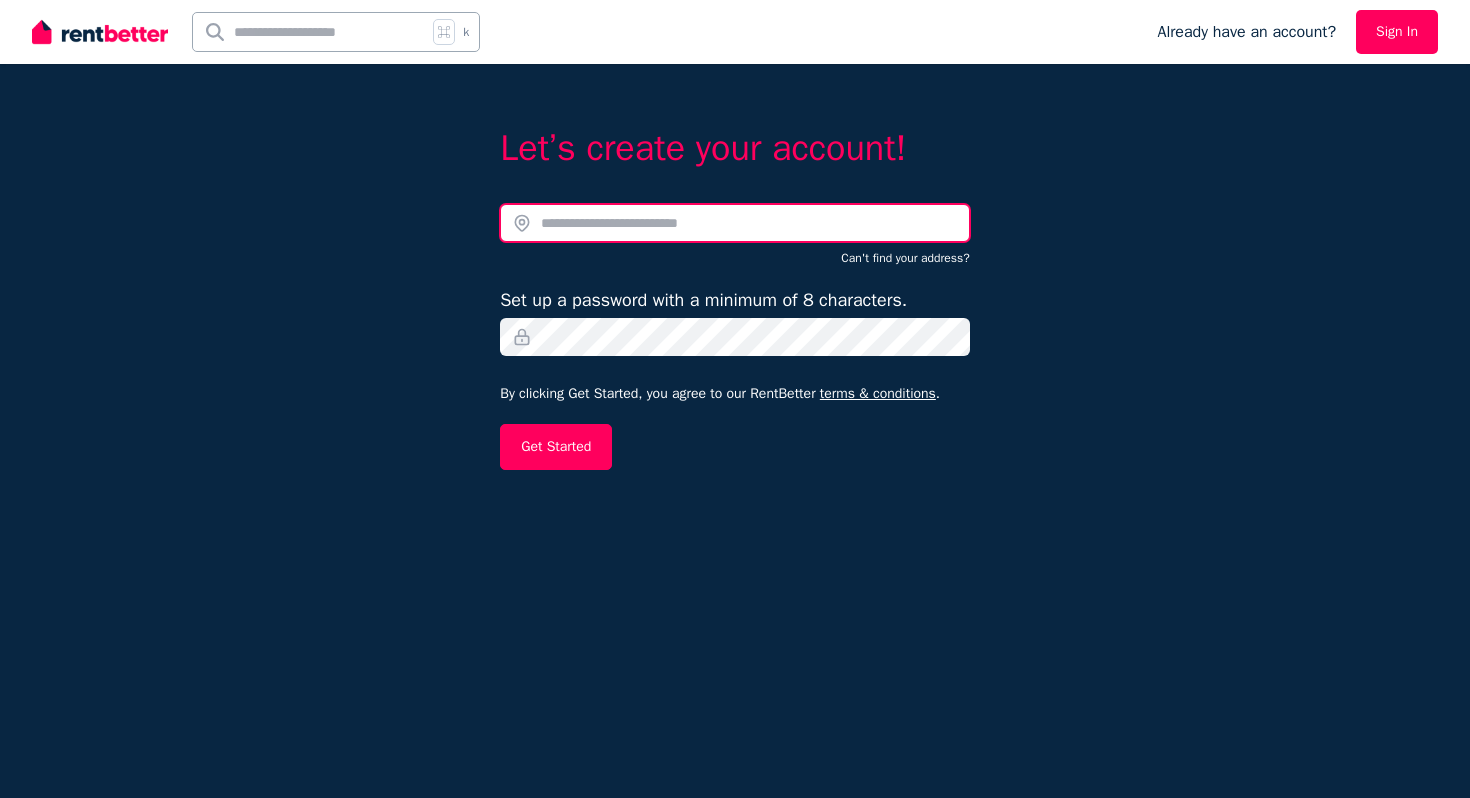 type on "**********" 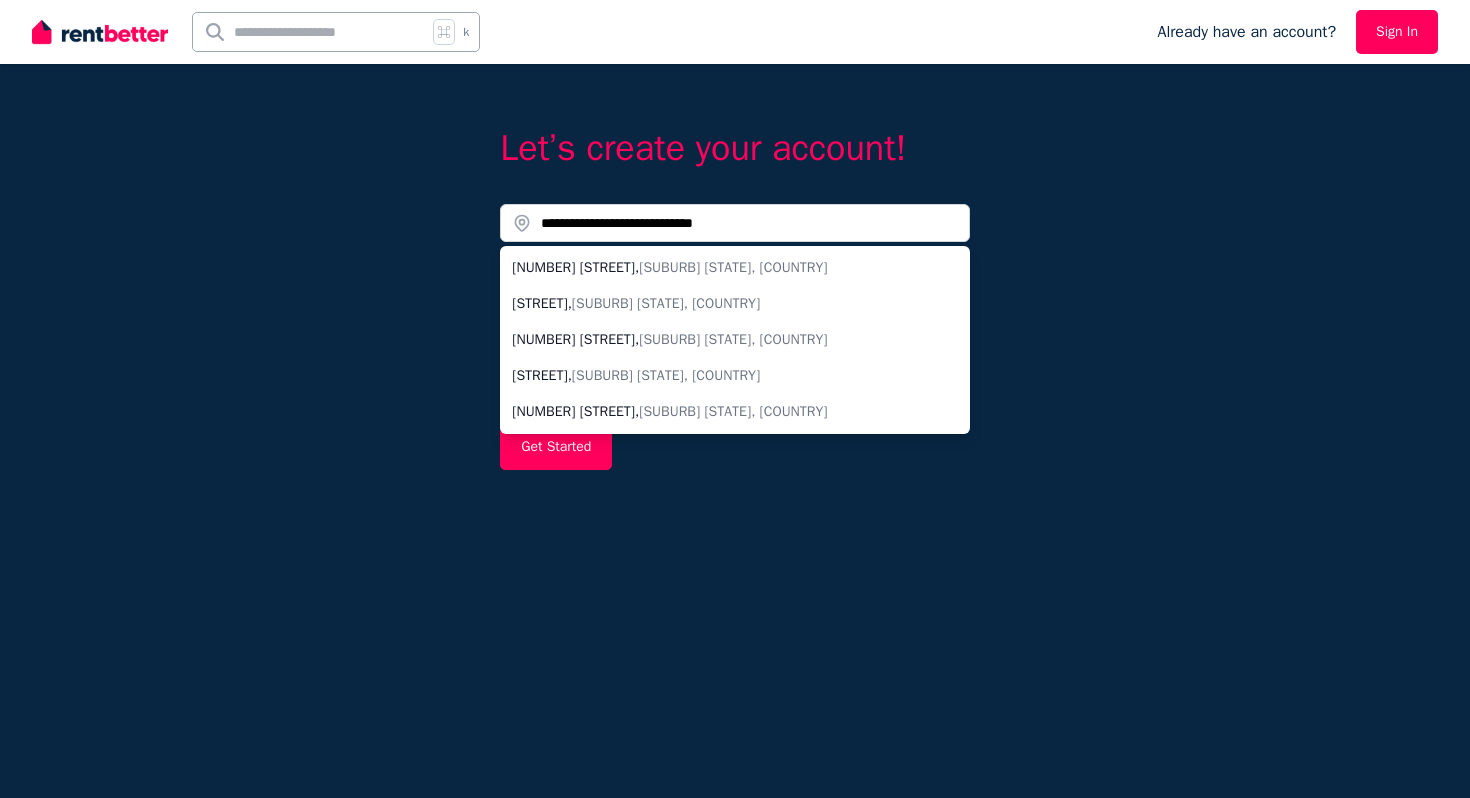 click on "**********" at bounding box center [735, 431] 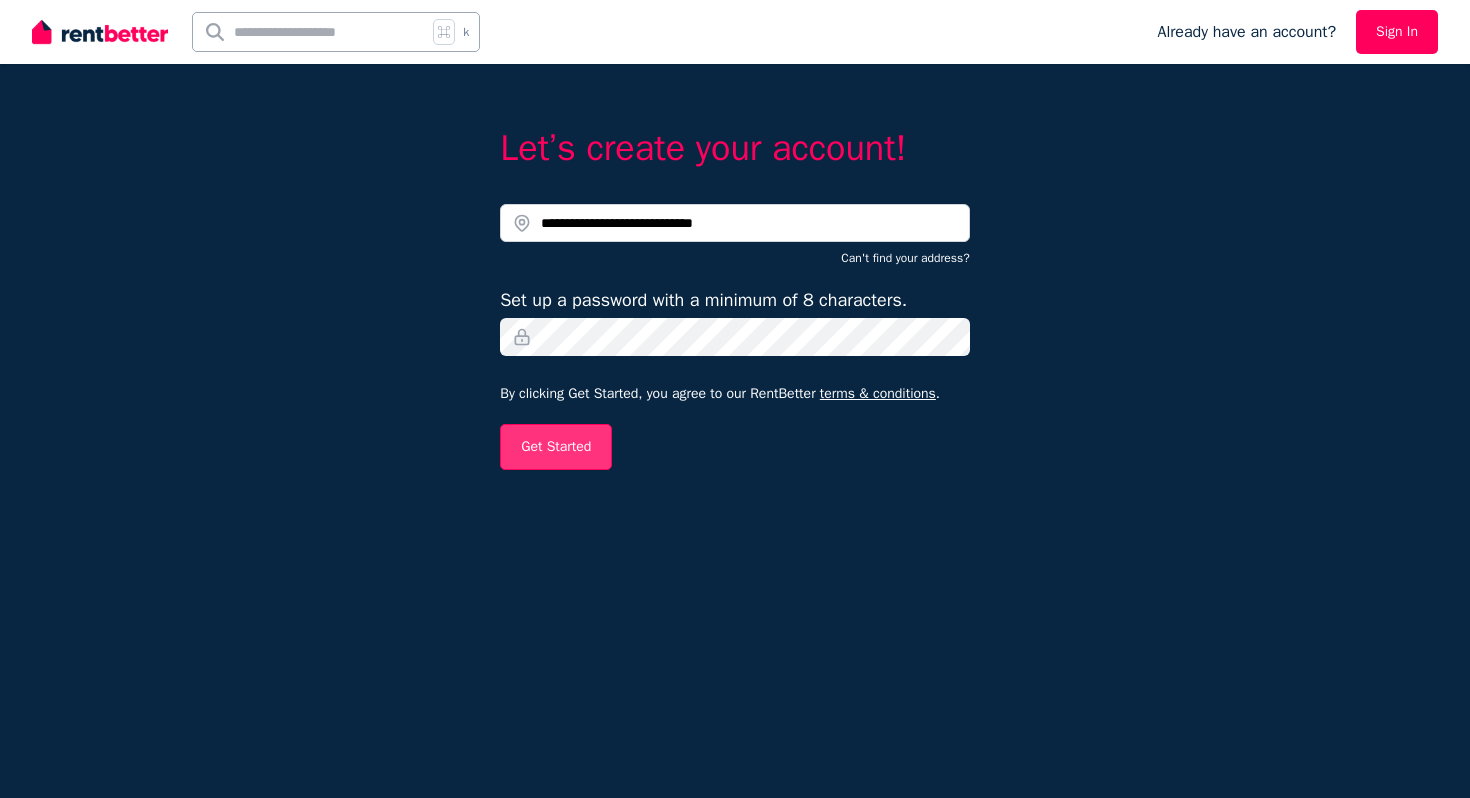 click on "Get Started" at bounding box center [556, 447] 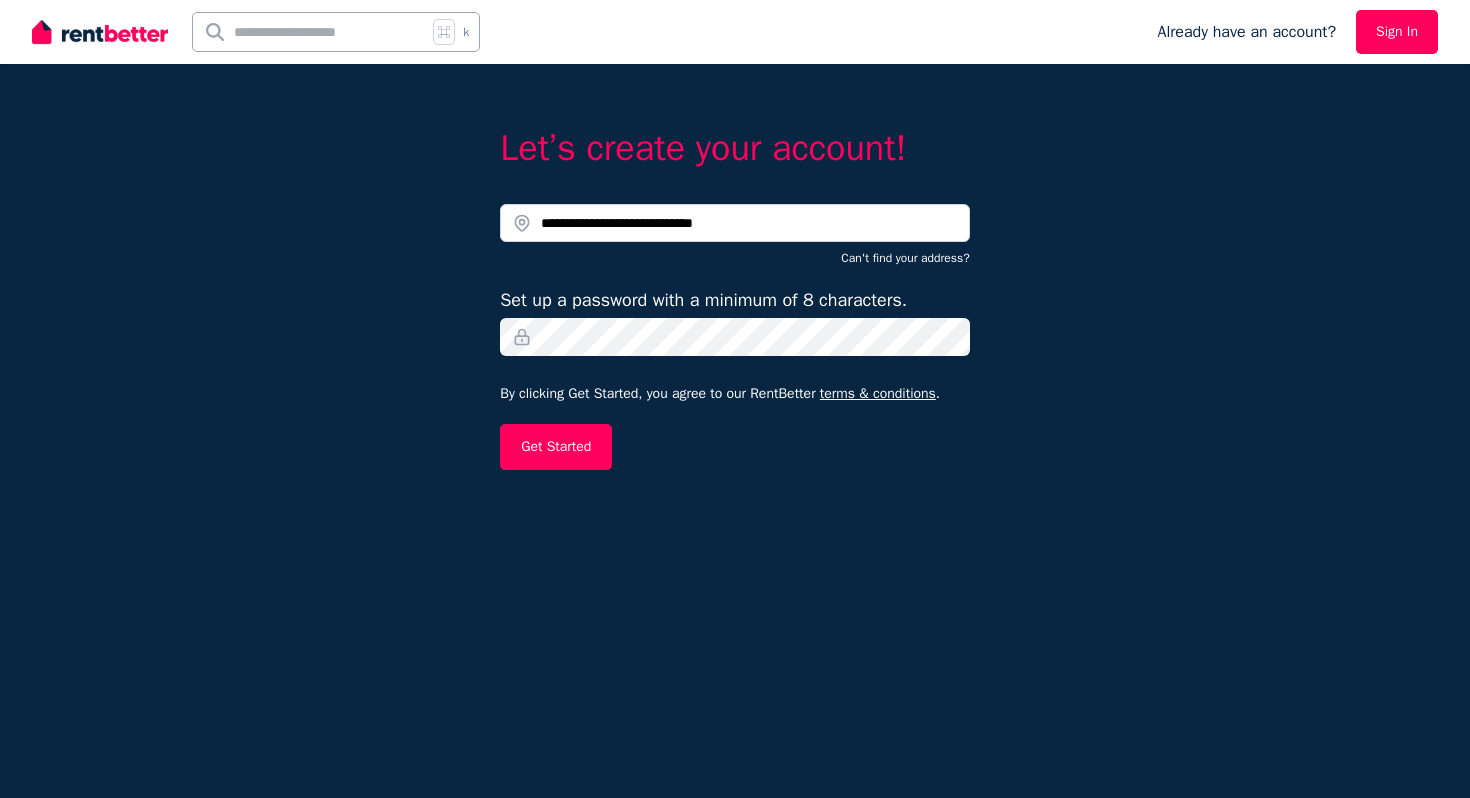 click on "Sign In" at bounding box center (1397, 32) 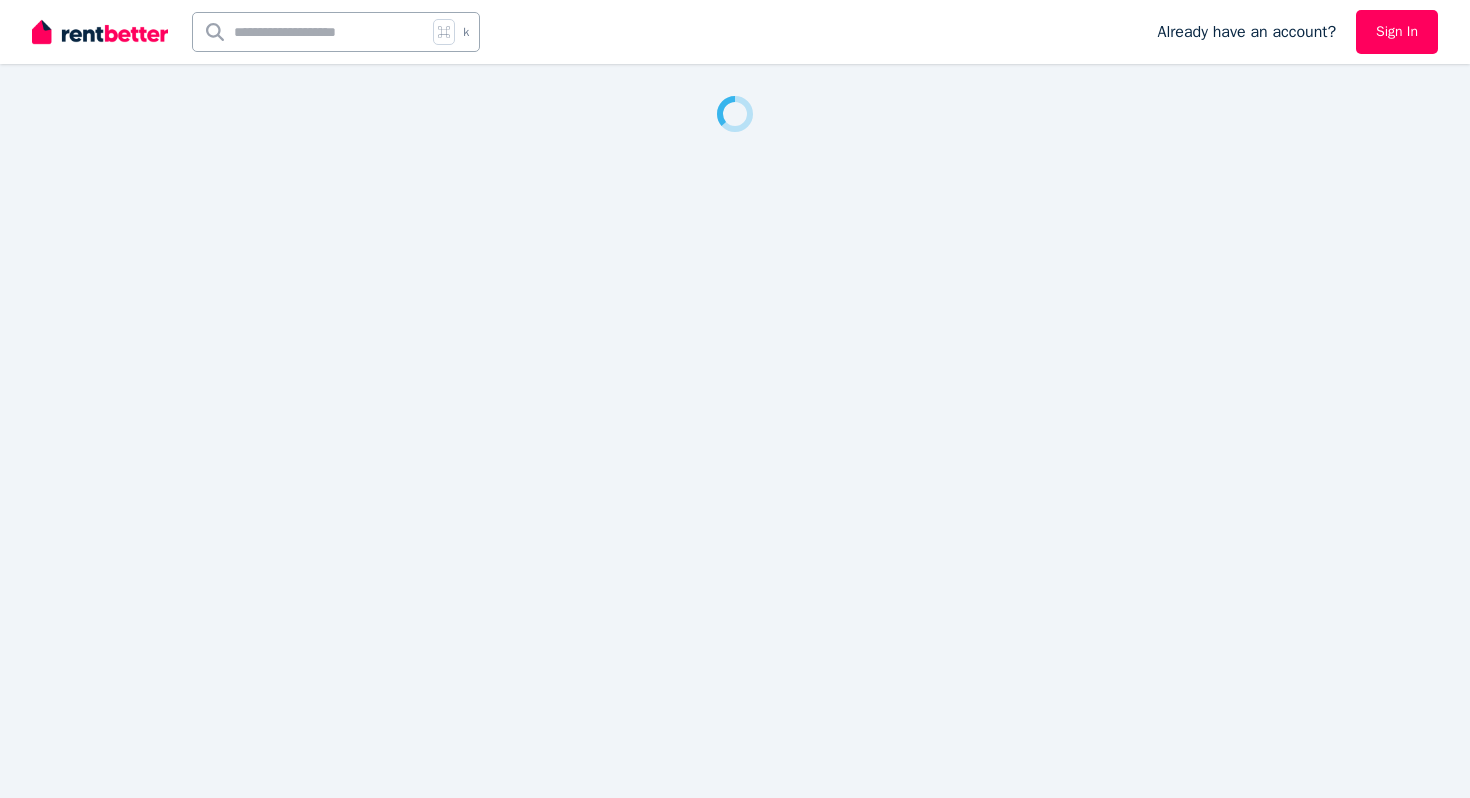 scroll, scrollTop: 0, scrollLeft: 0, axis: both 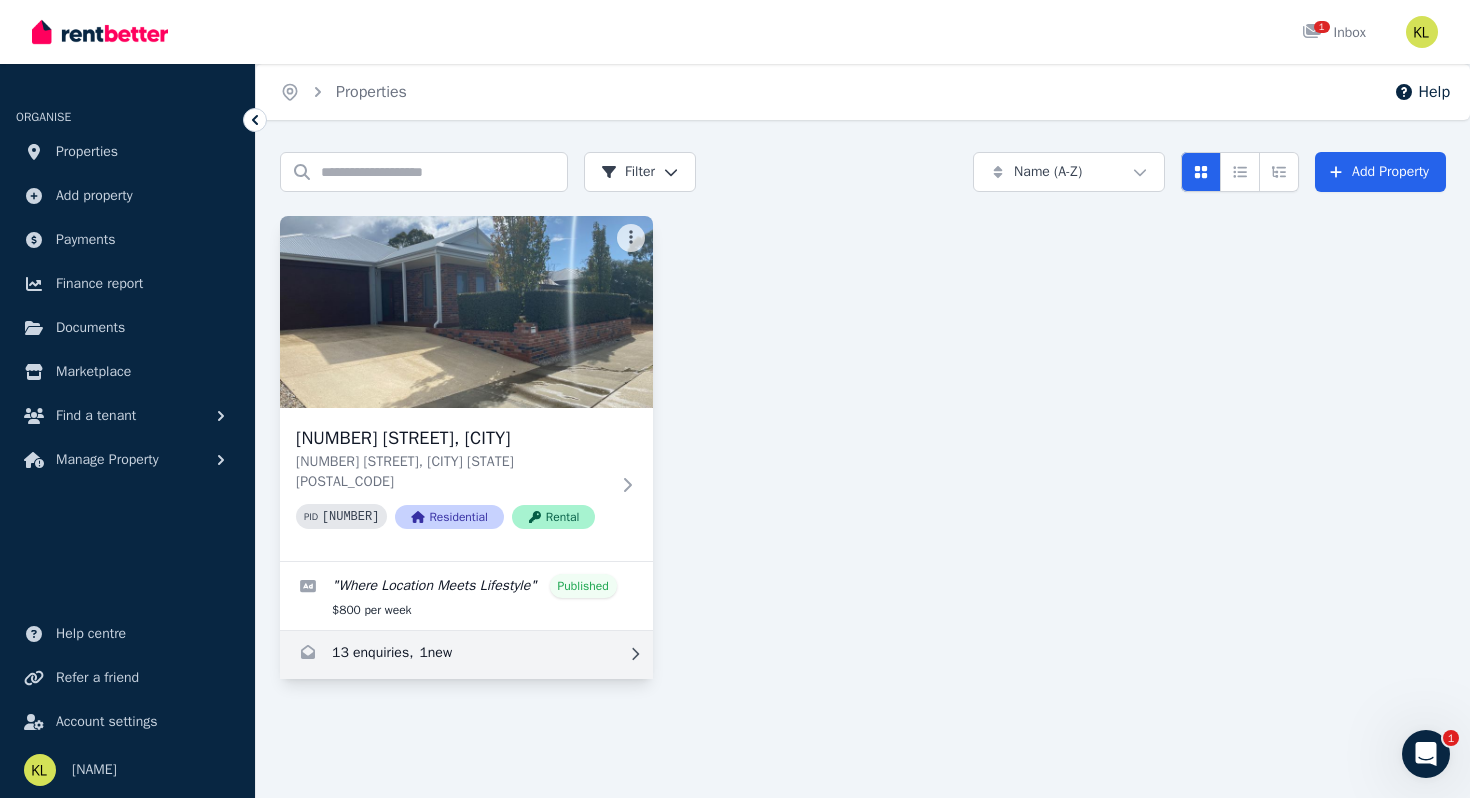 click at bounding box center (466, 655) 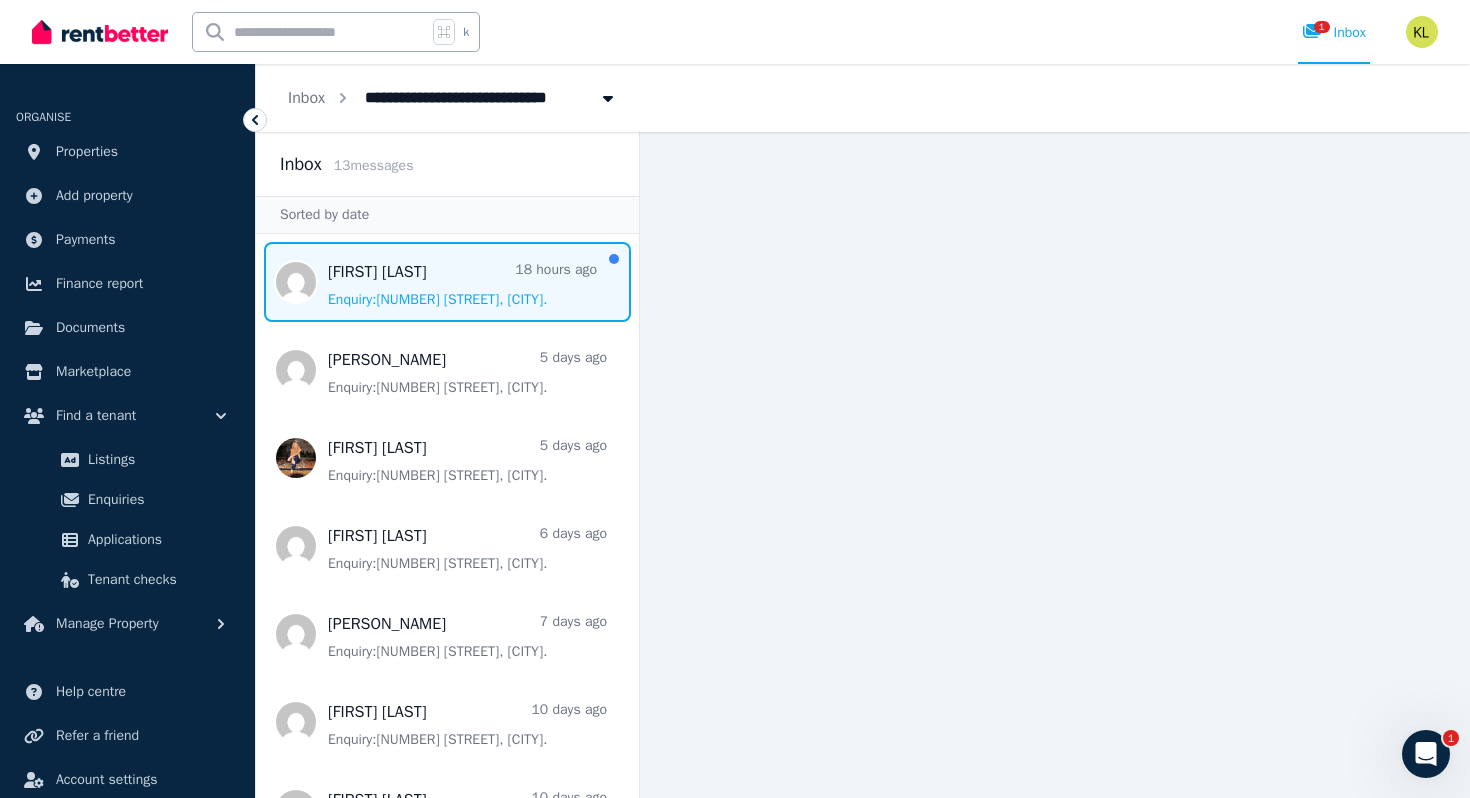 click at bounding box center [447, 282] 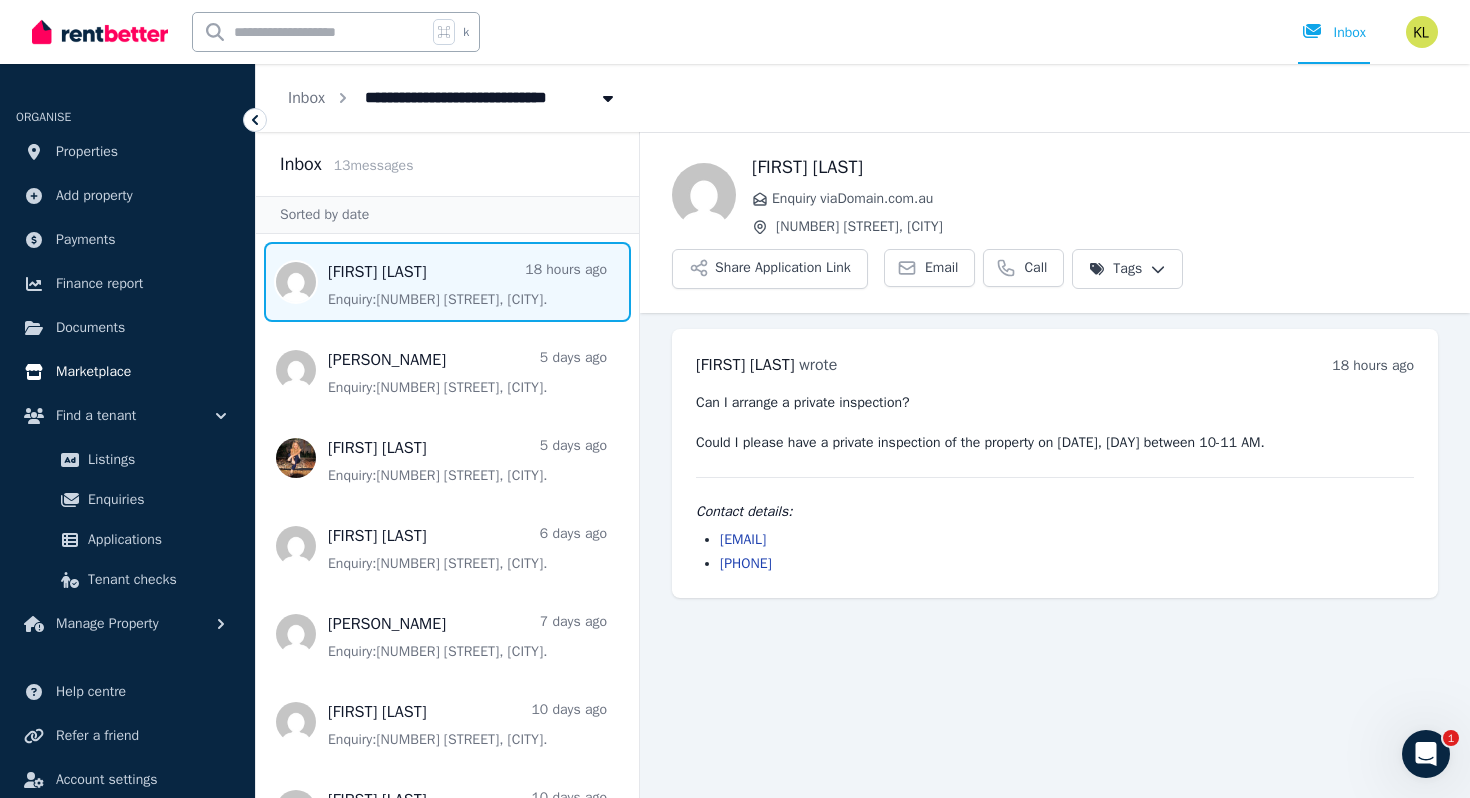 scroll, scrollTop: 58, scrollLeft: 0, axis: vertical 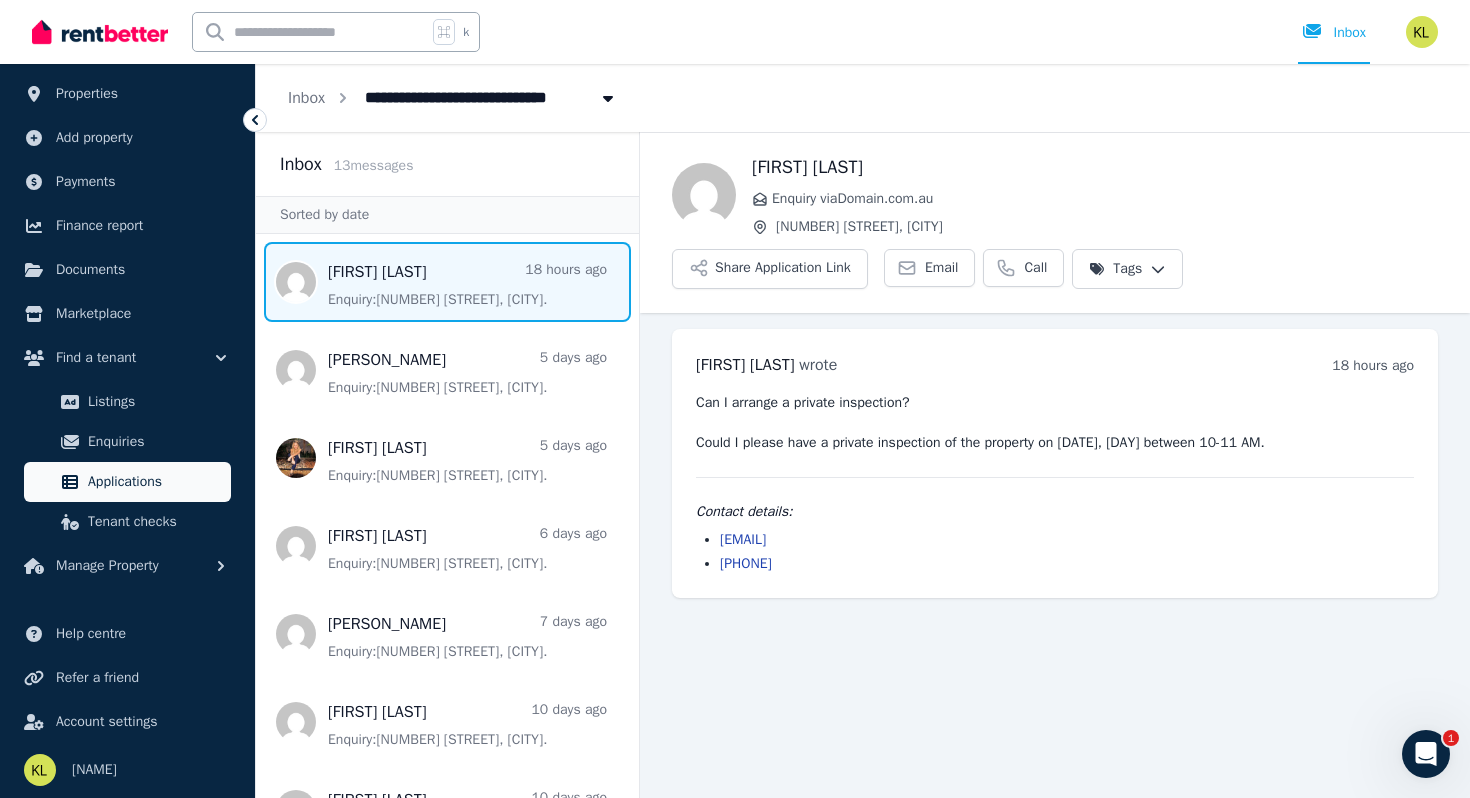 click on "Applications" at bounding box center (155, 482) 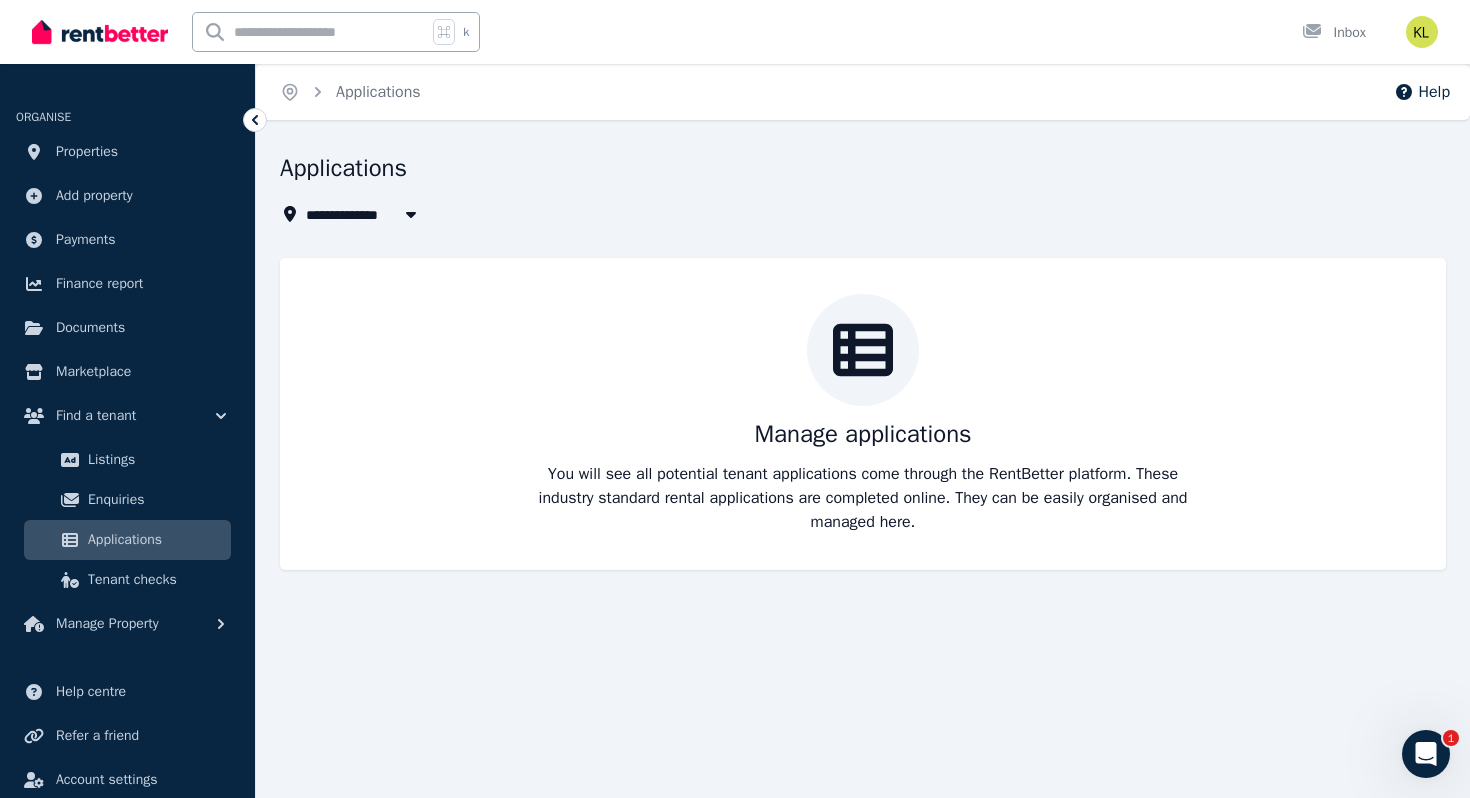 click on "All Properties" at bounding box center [364, 214] 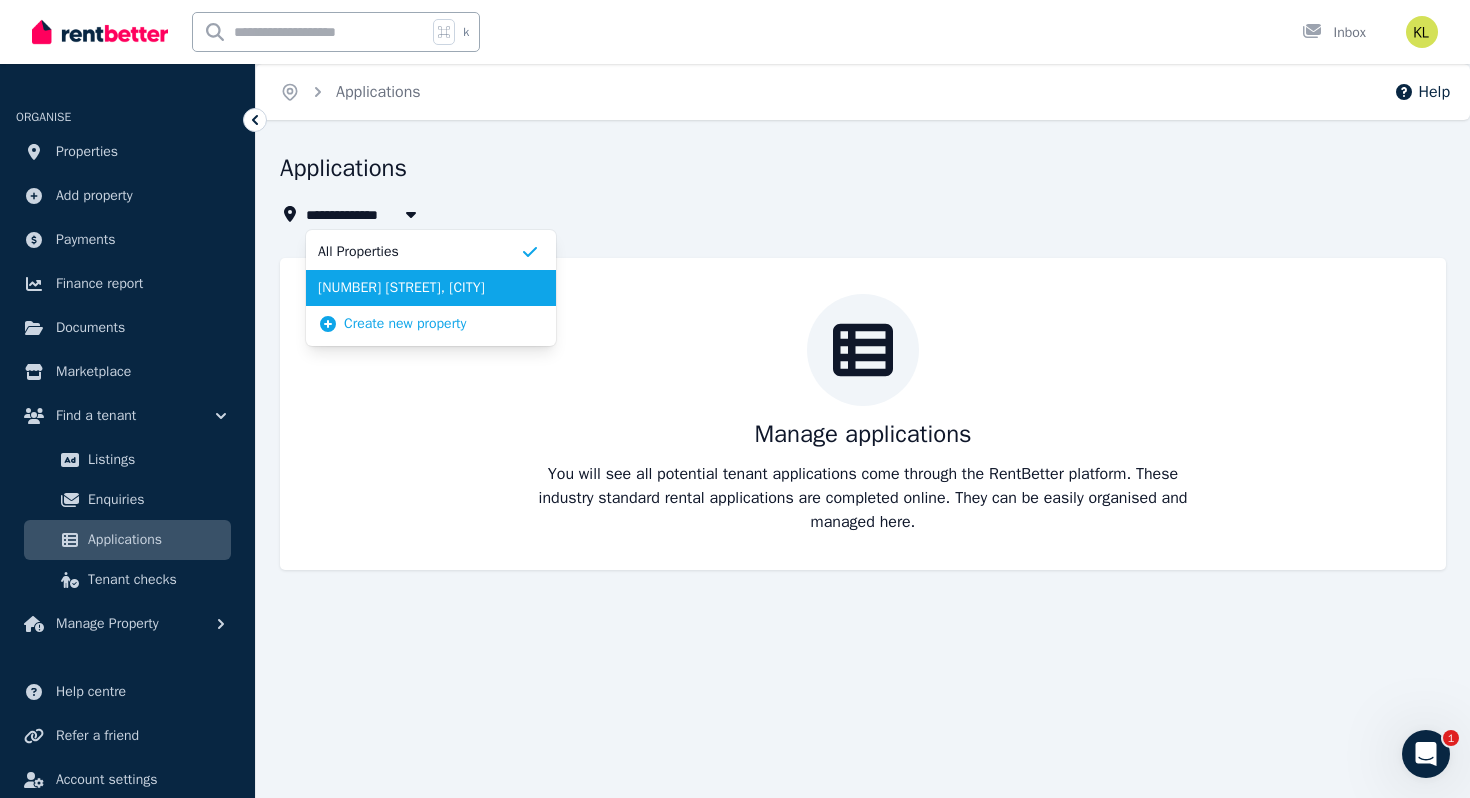 click on "[NUMBER] [STREET], [CITY]" at bounding box center [419, 288] 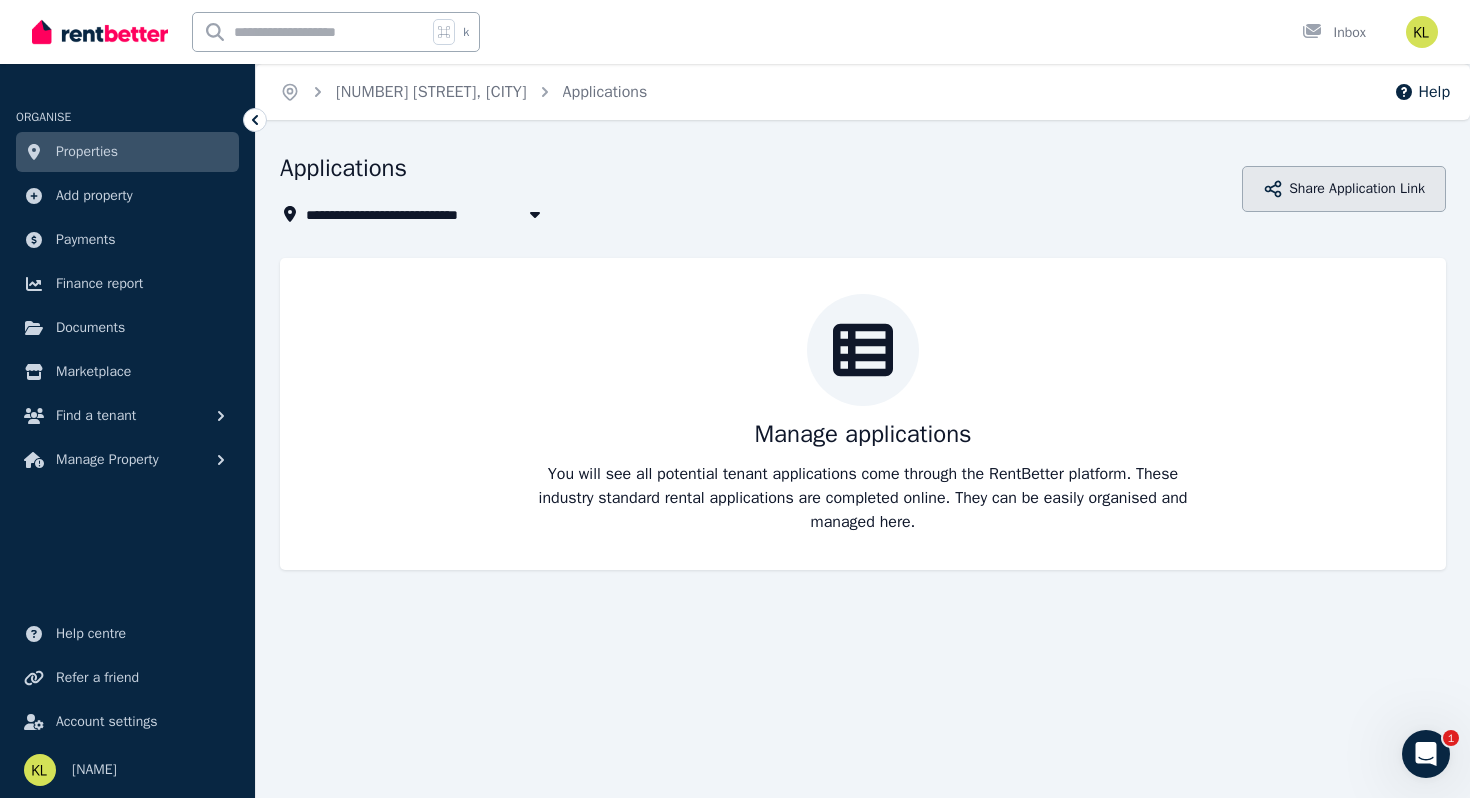 click on "Share Application Link" at bounding box center (1344, 189) 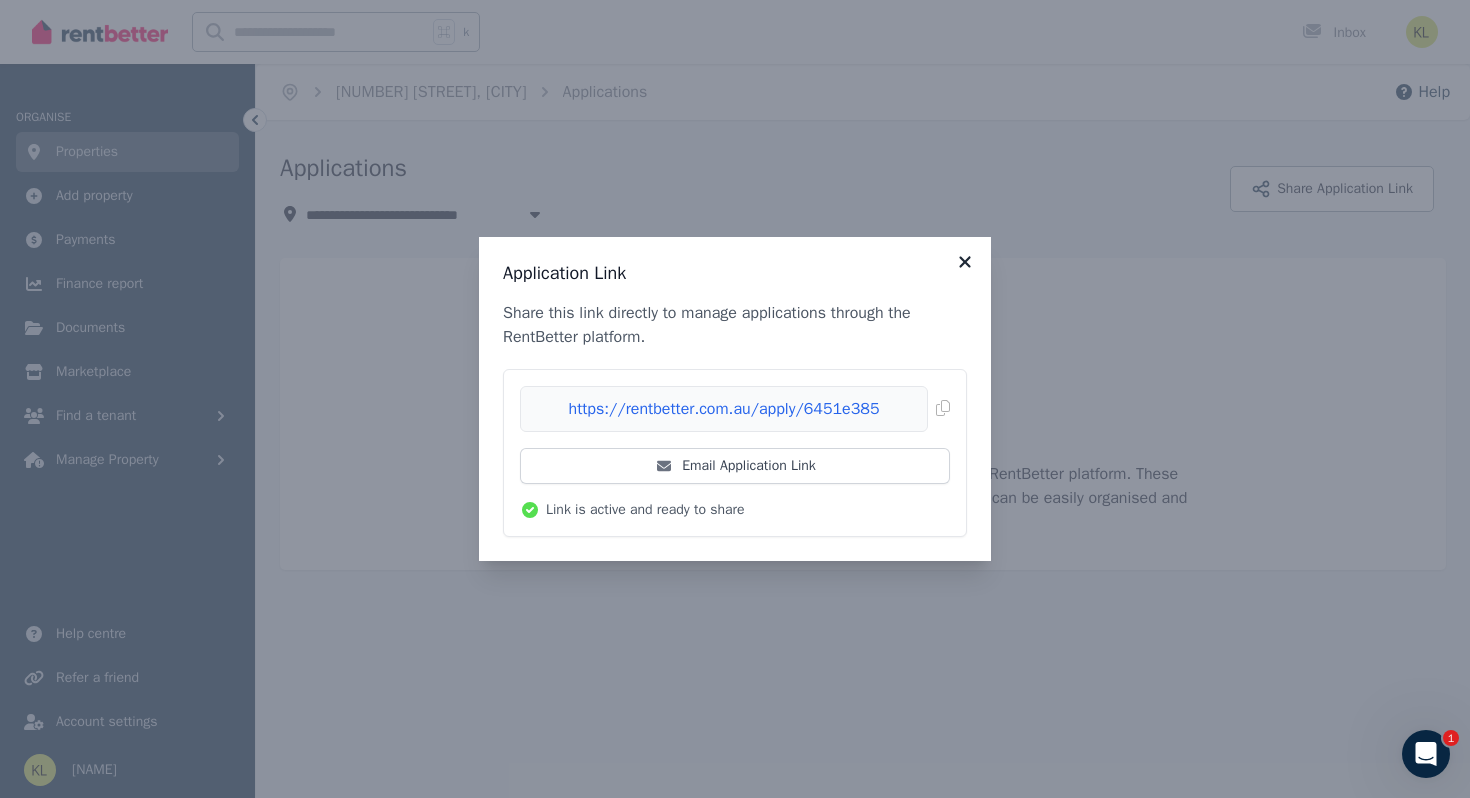 click 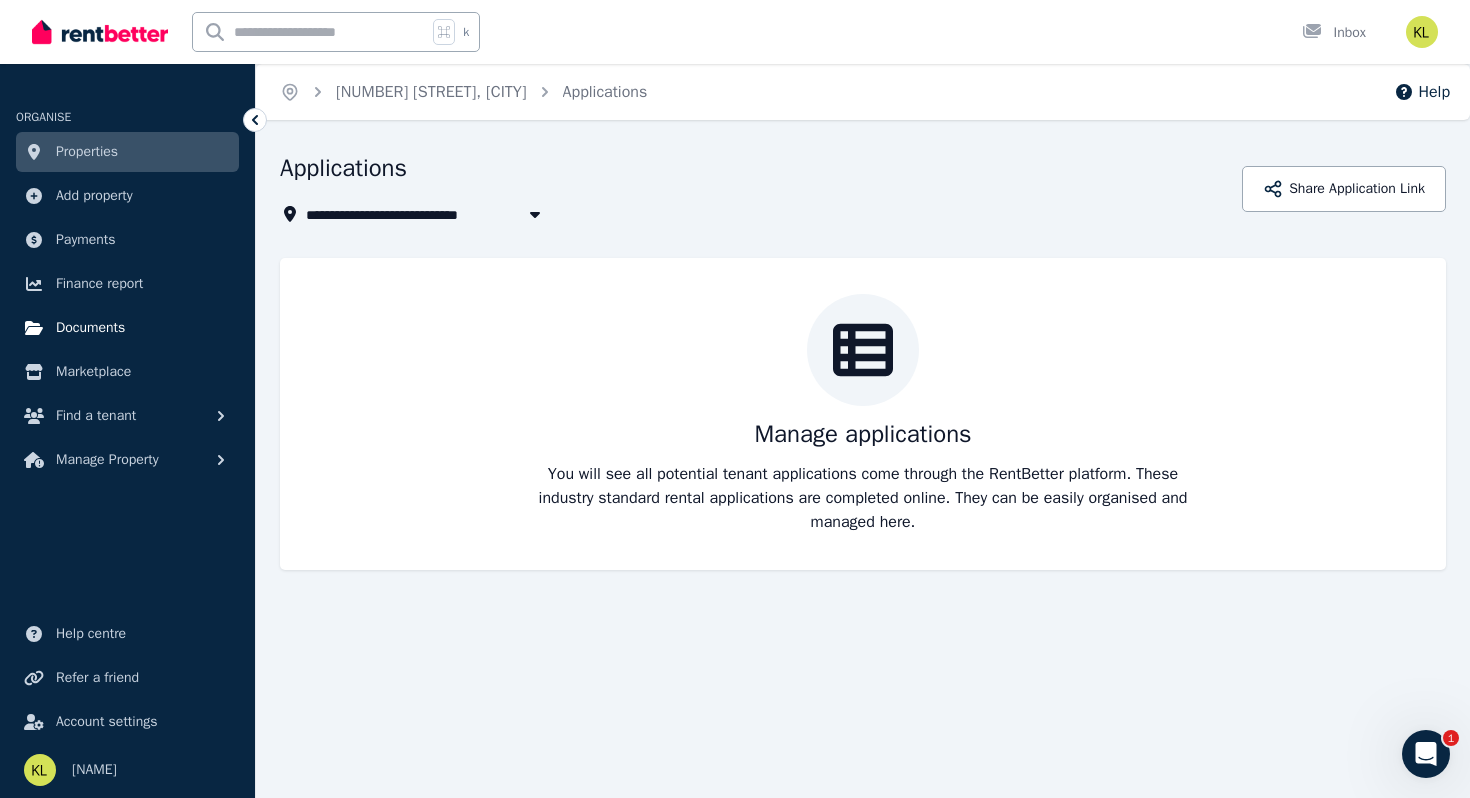 click on "Documents" at bounding box center (90, 328) 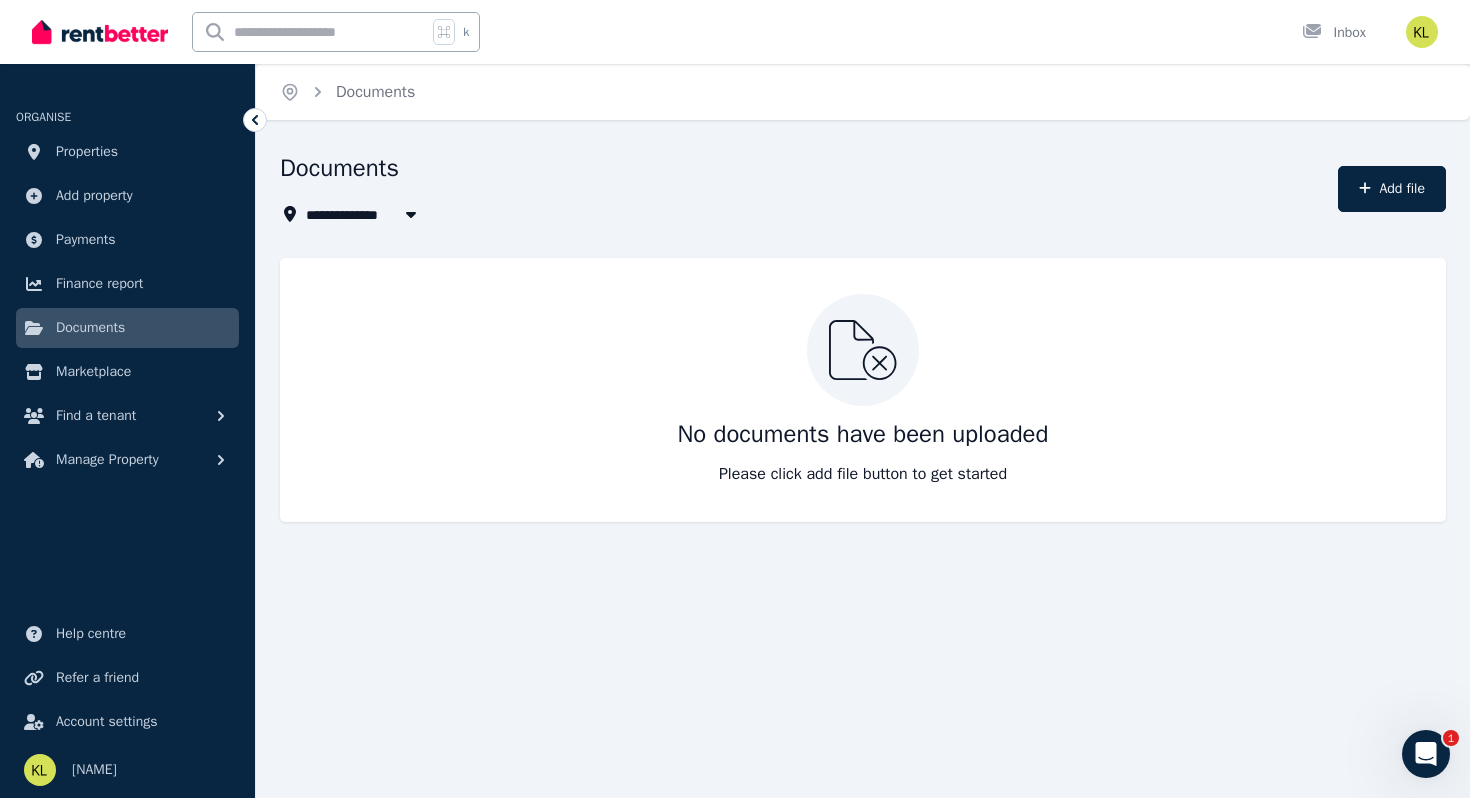 click at bounding box center (1426, 754) 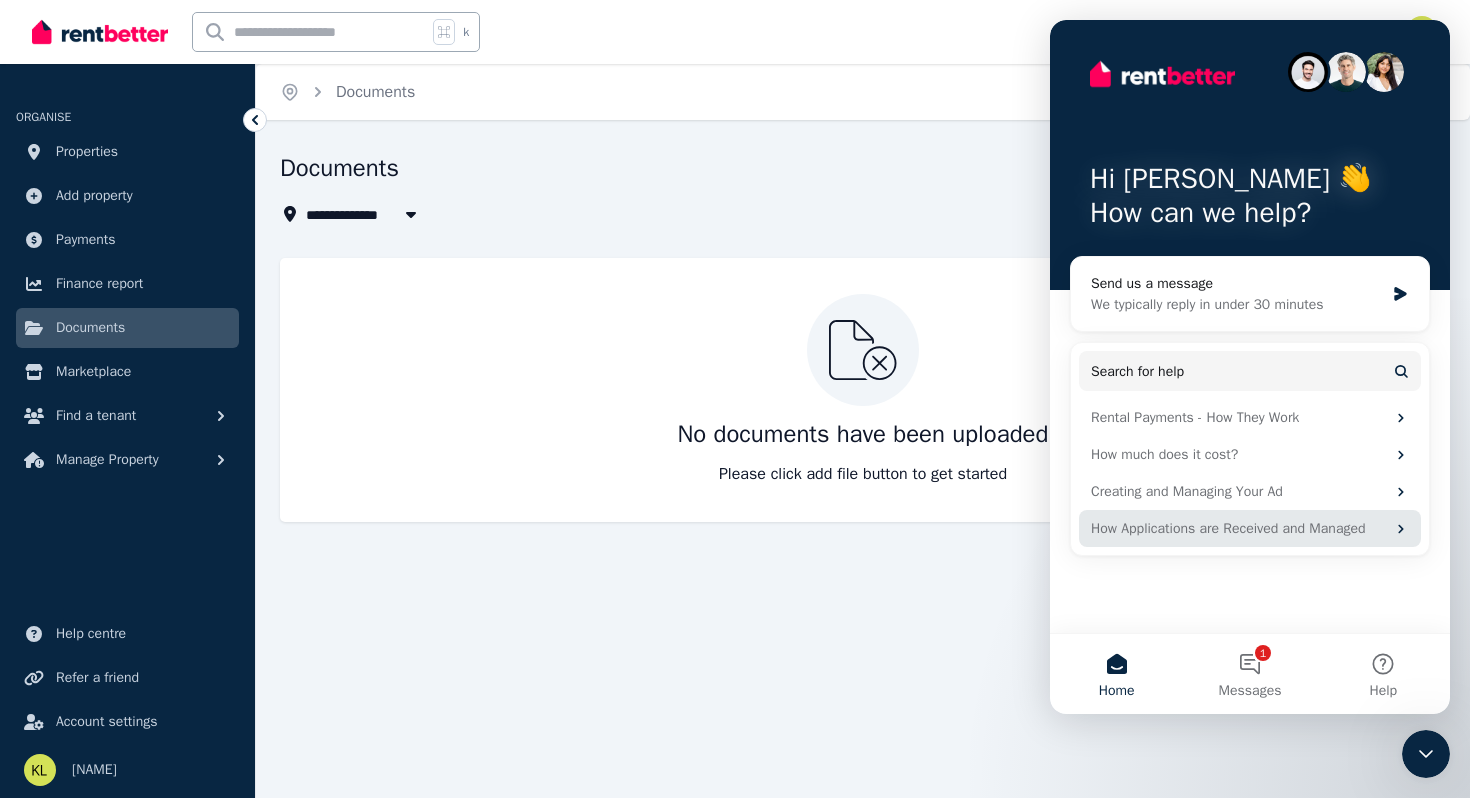 scroll, scrollTop: 0, scrollLeft: 0, axis: both 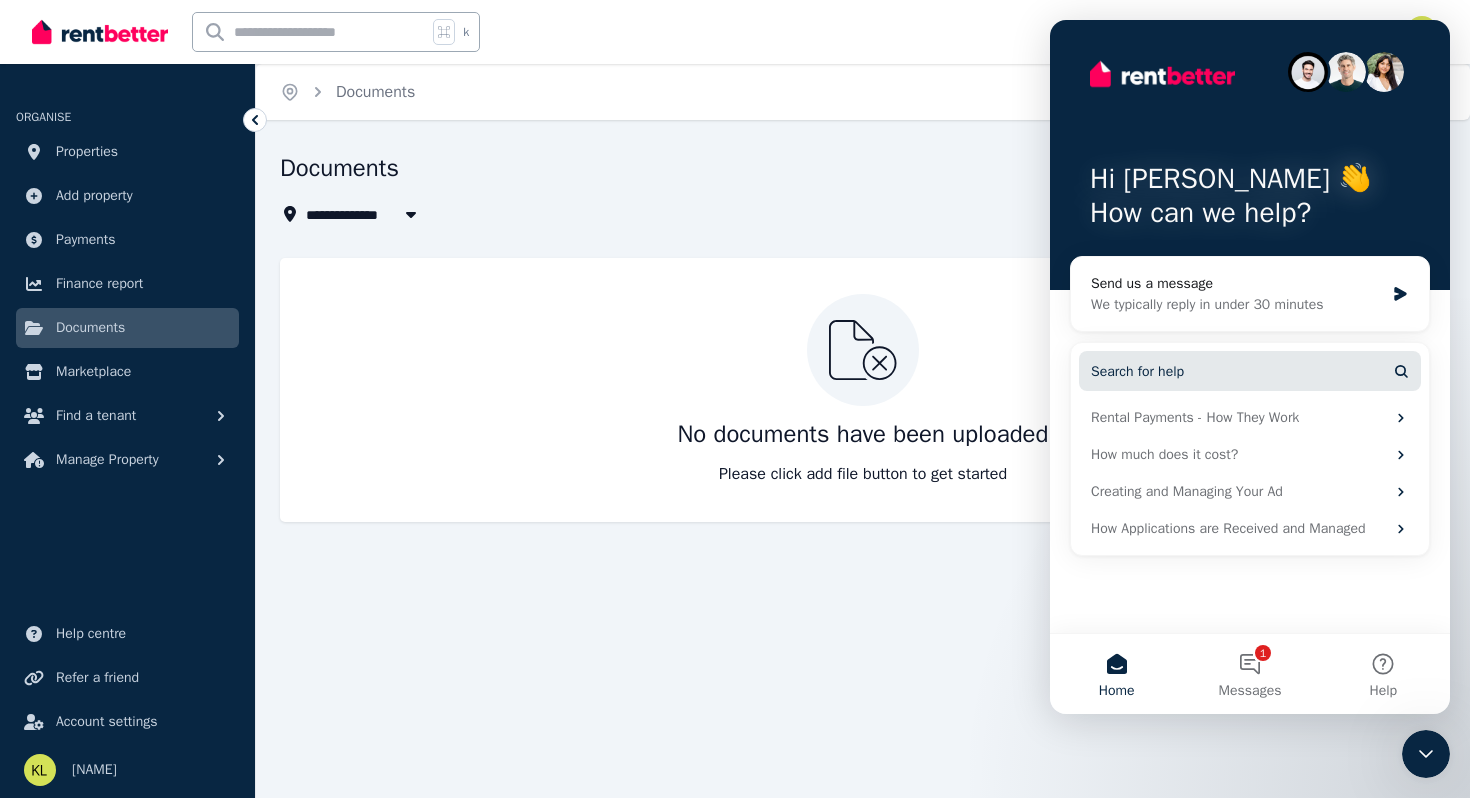 click on "Search for help" at bounding box center (1137, 371) 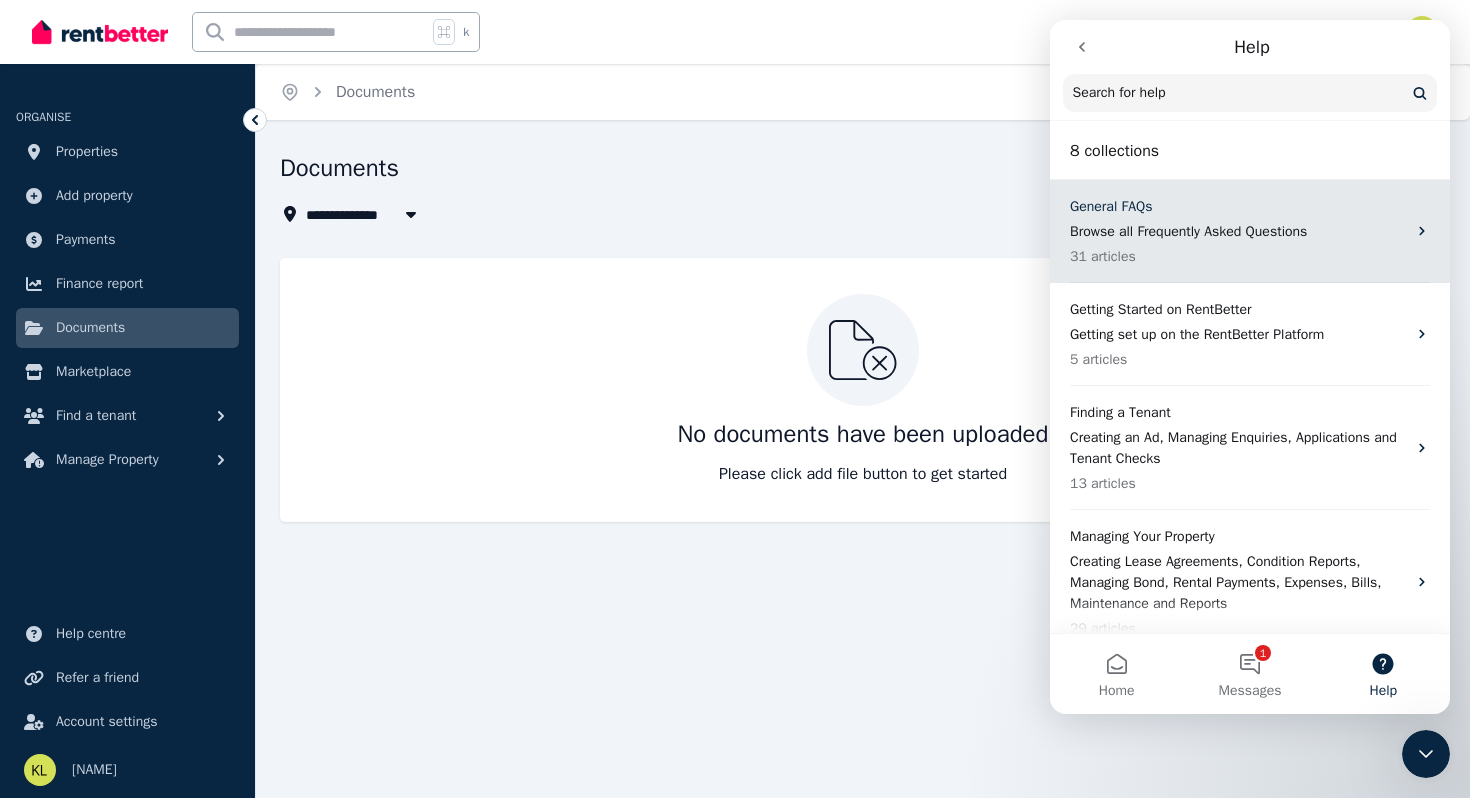 click on "Browse all Frequently Asked Questions" at bounding box center (1238, 231) 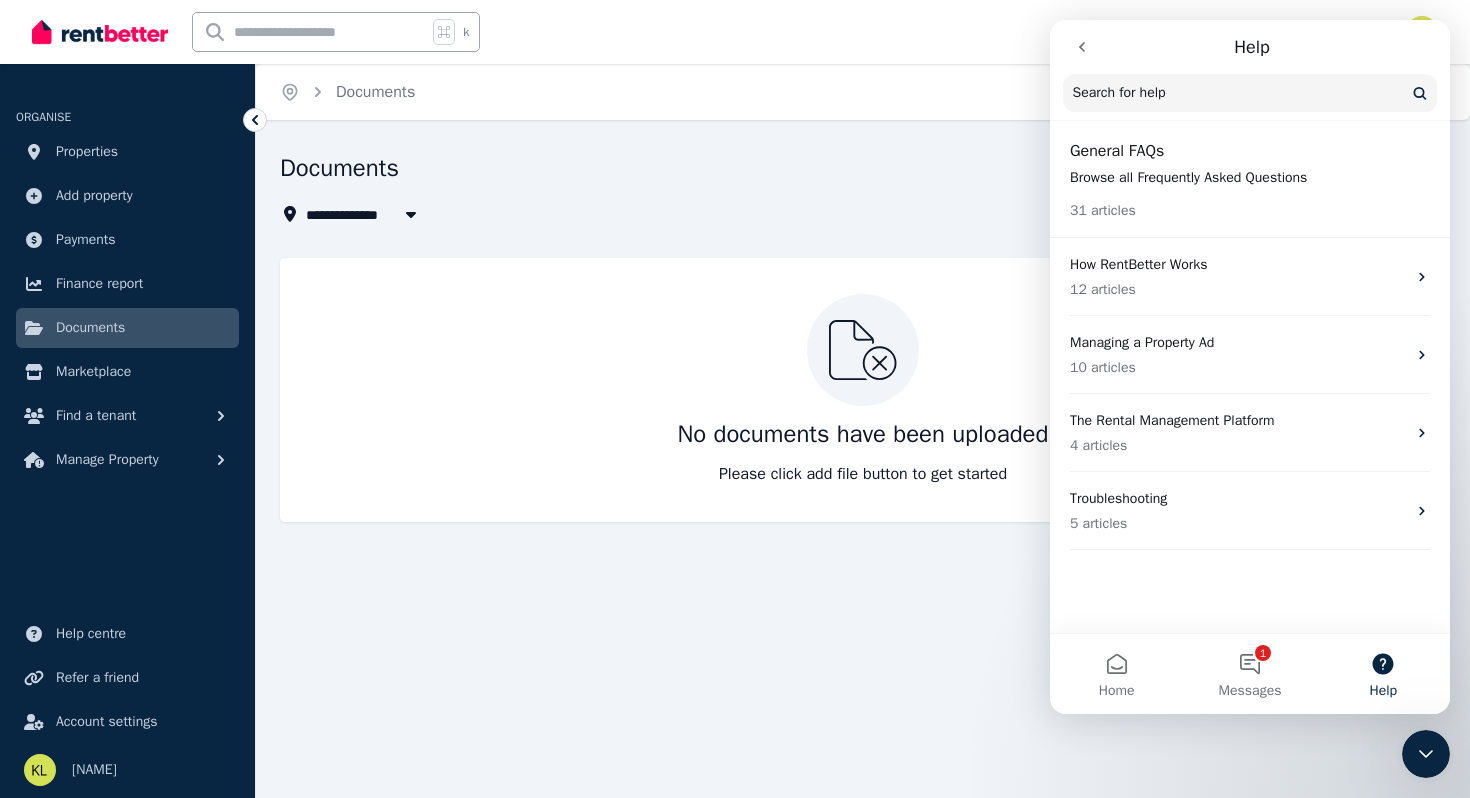 click 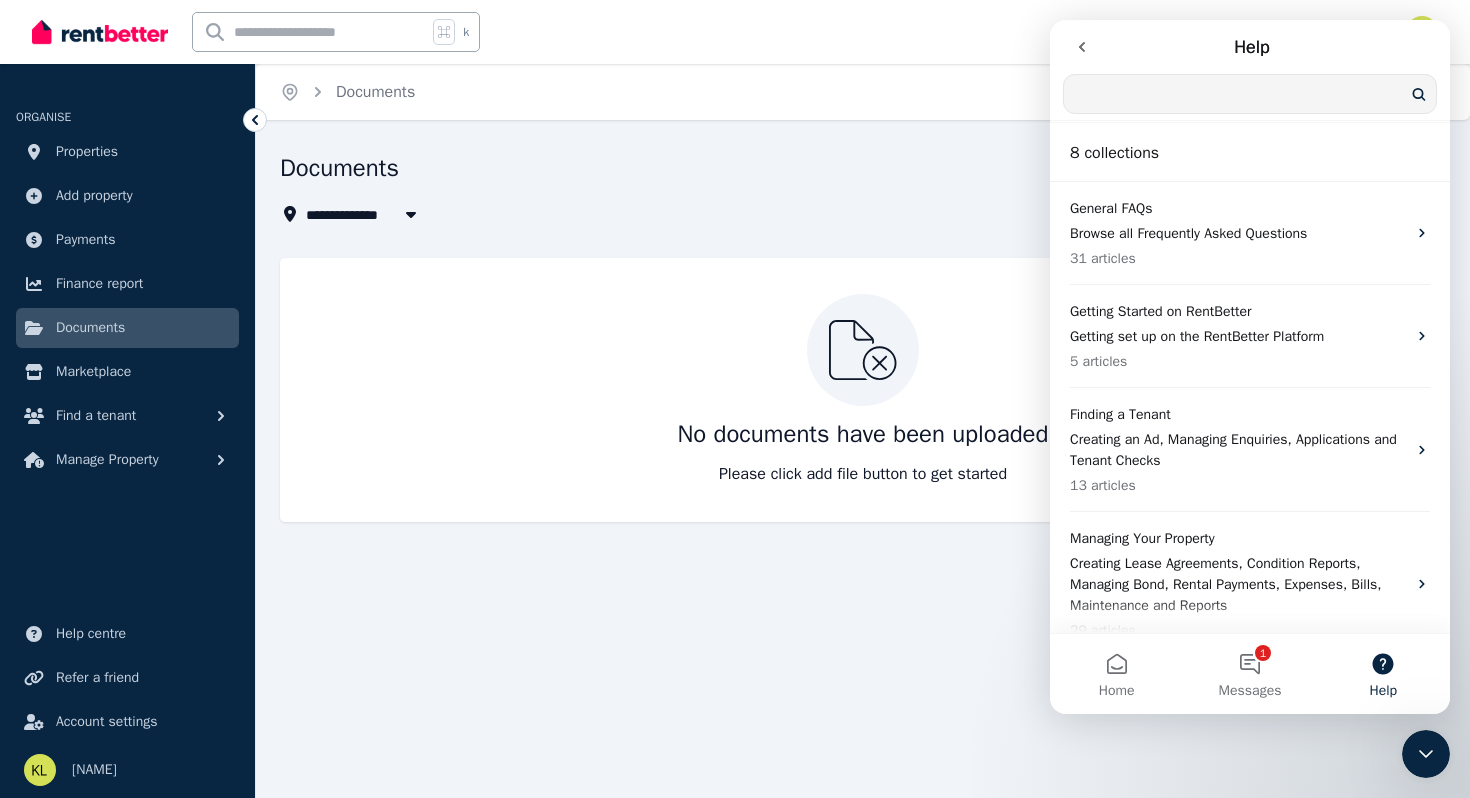 scroll, scrollTop: 0, scrollLeft: 0, axis: both 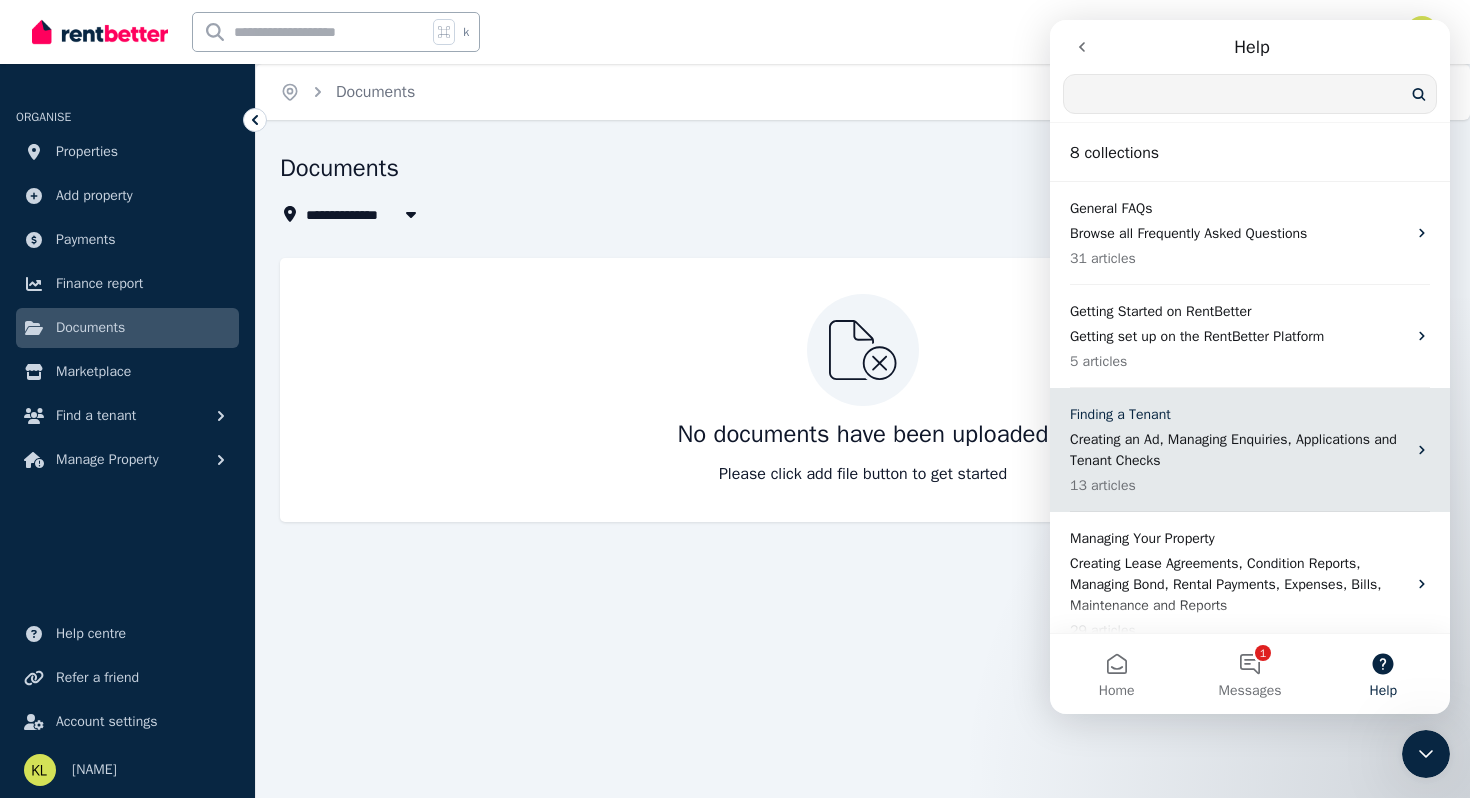 click on "Creating an Ad, Managing Enquiries, Applications and Tenant Checks" at bounding box center (1238, 450) 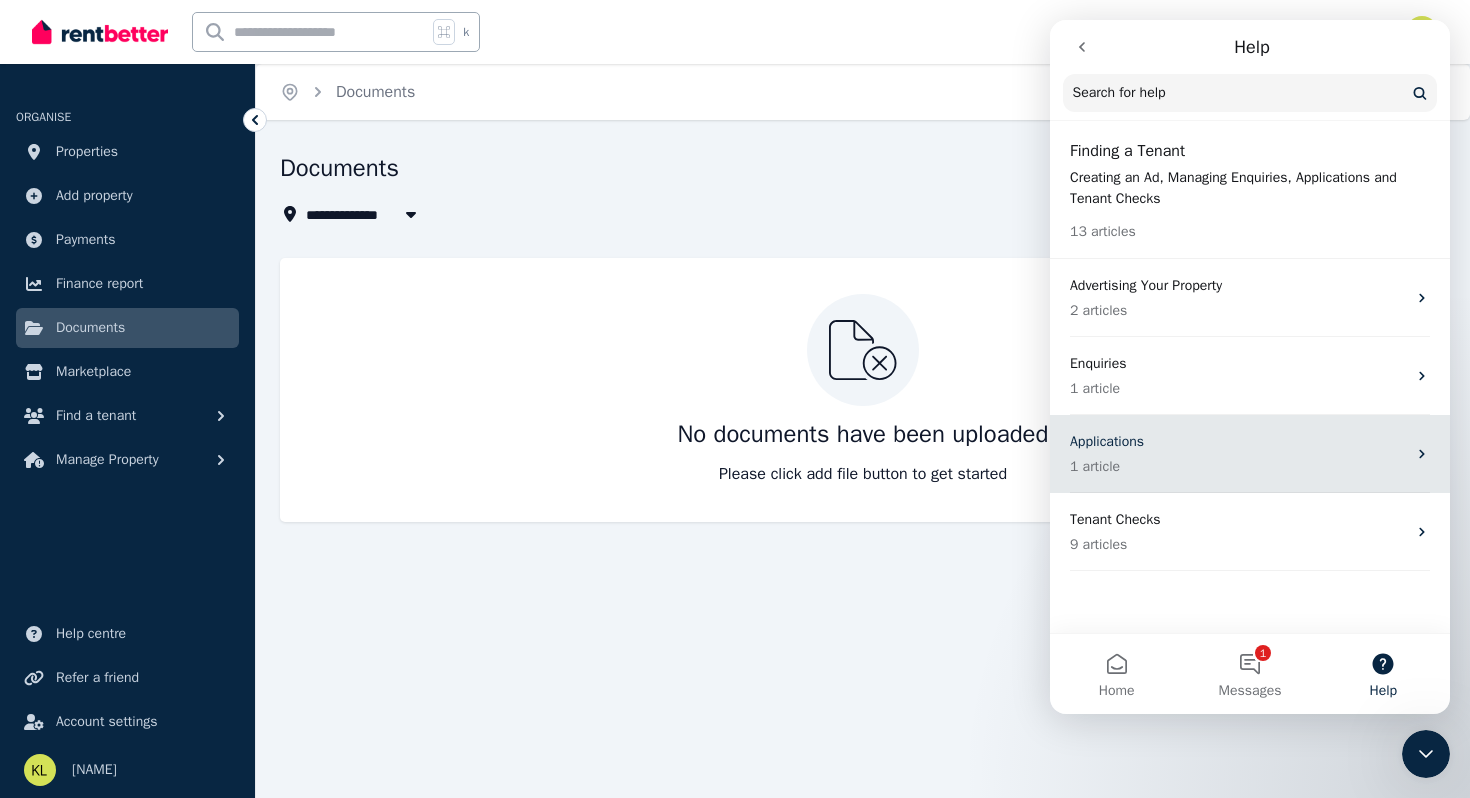 click on "1 article" at bounding box center (1238, 466) 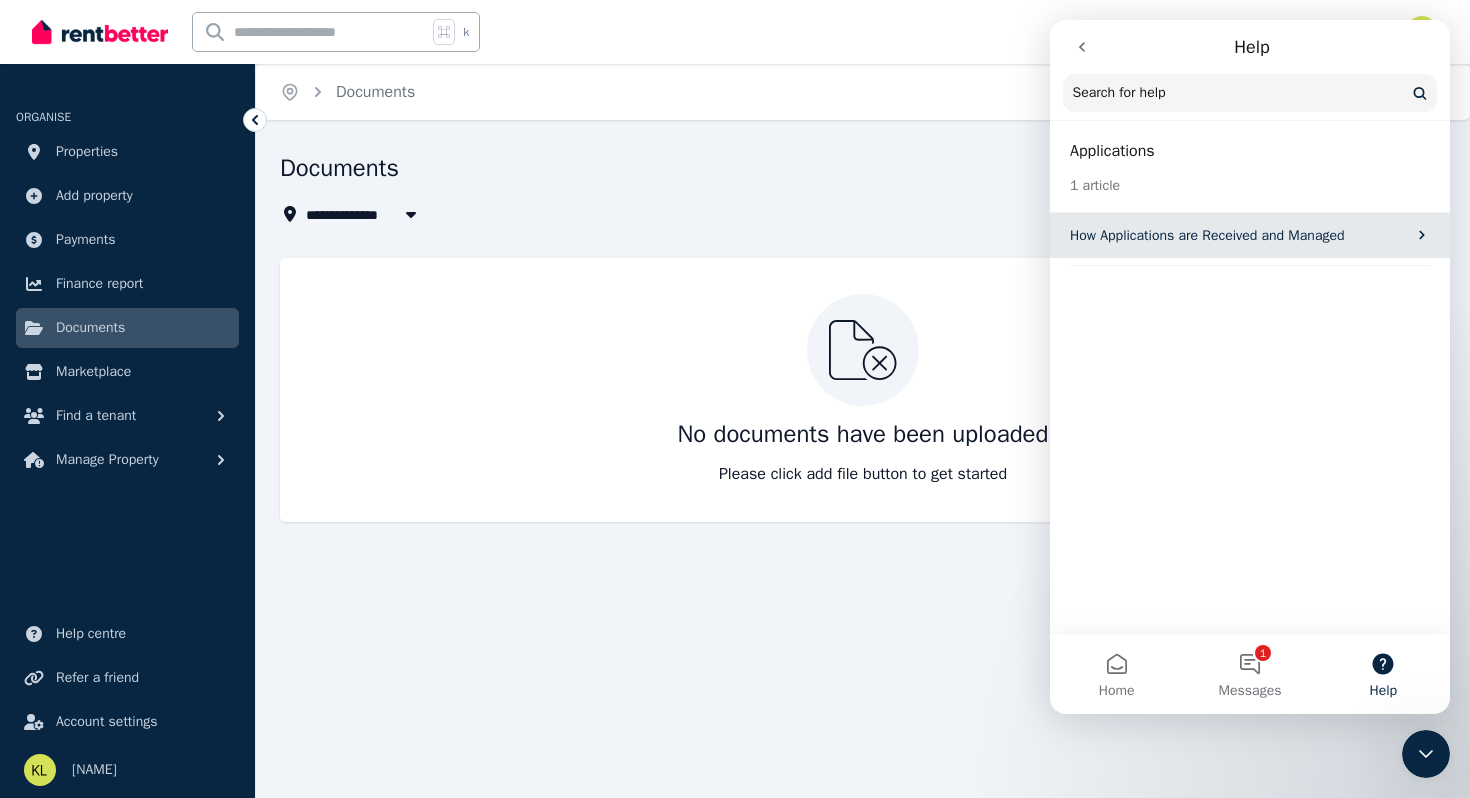 click on "How Applications are Received and Managed" at bounding box center [1250, 235] 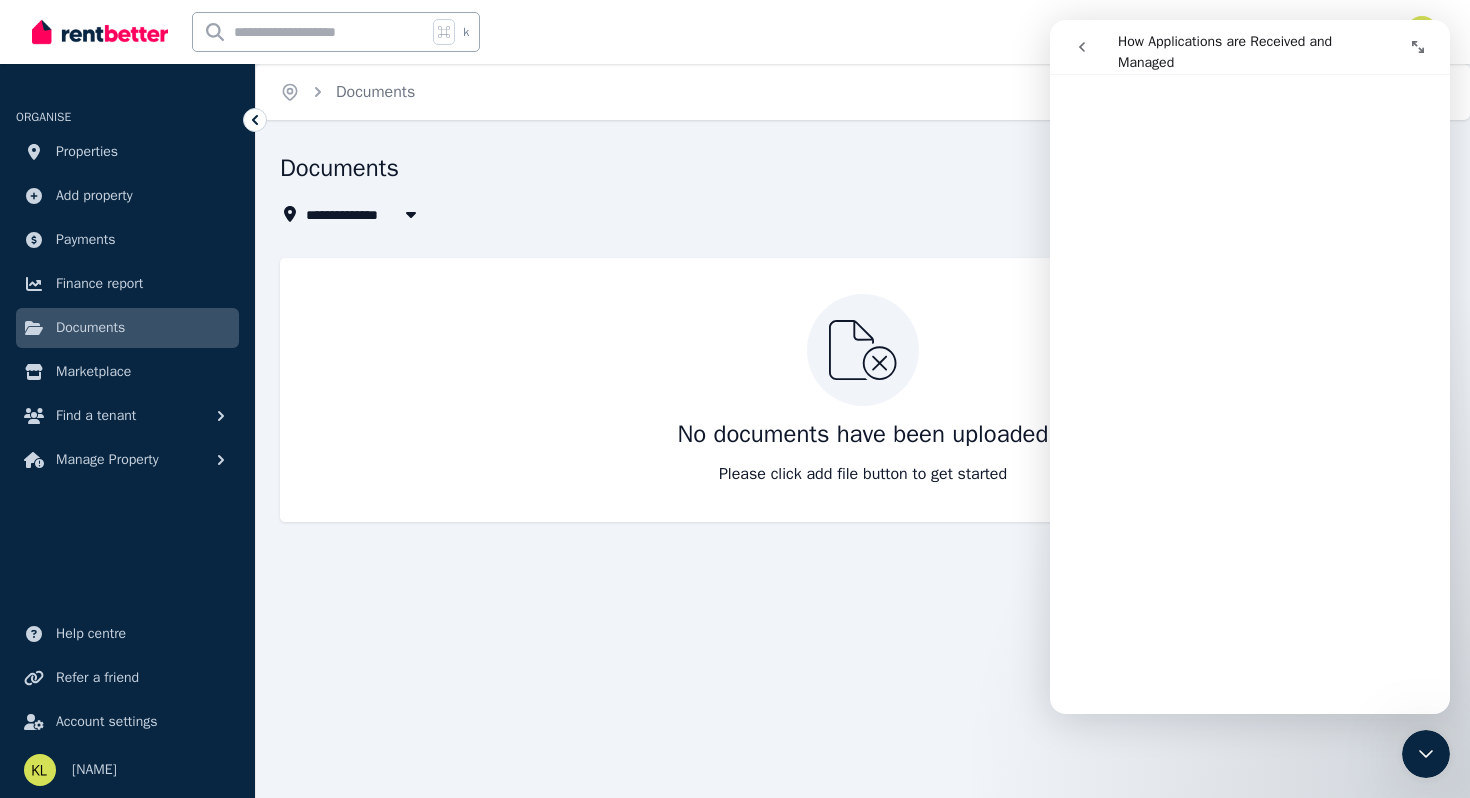 scroll, scrollTop: 488, scrollLeft: 0, axis: vertical 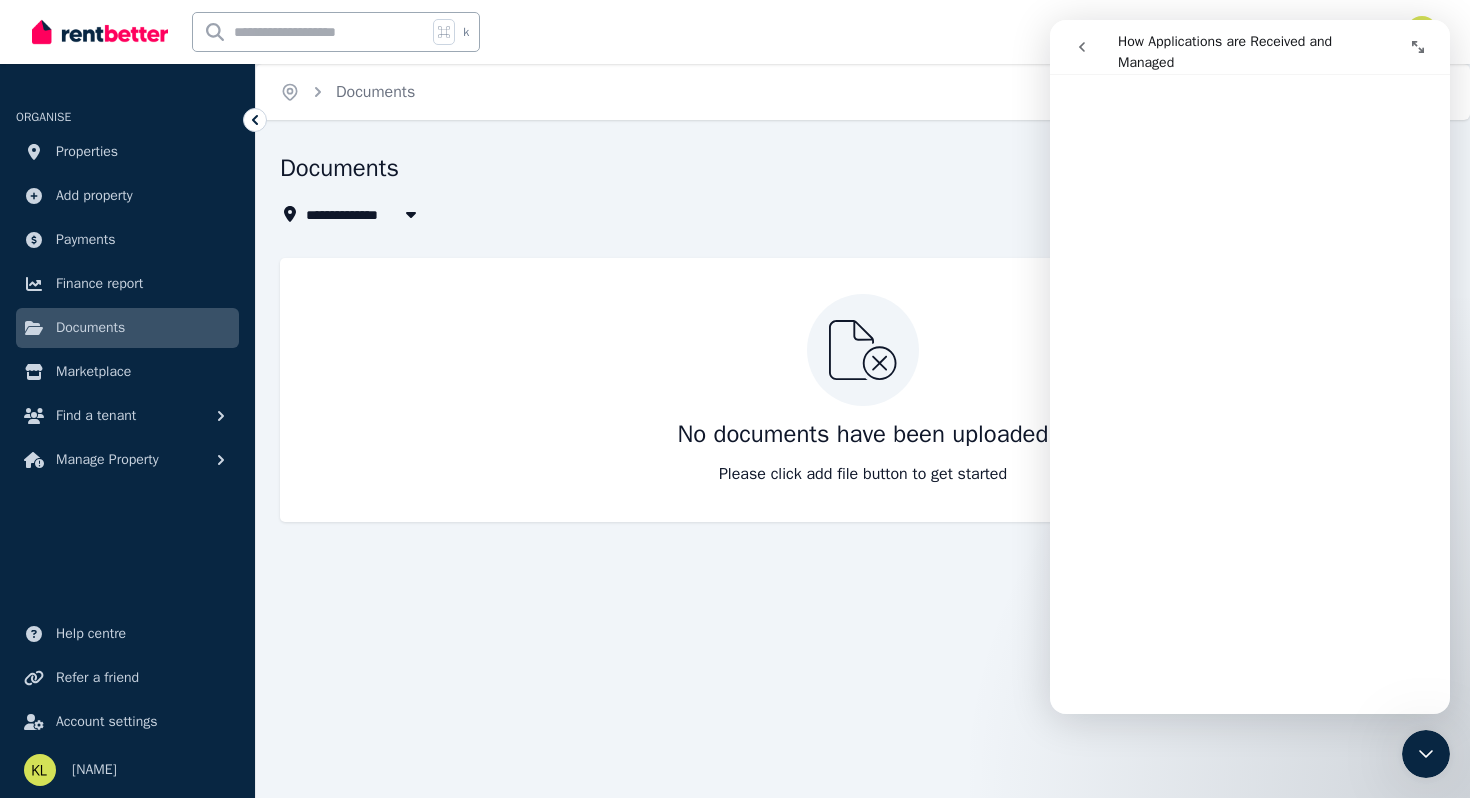 click on "Documents" at bounding box center (803, 171) 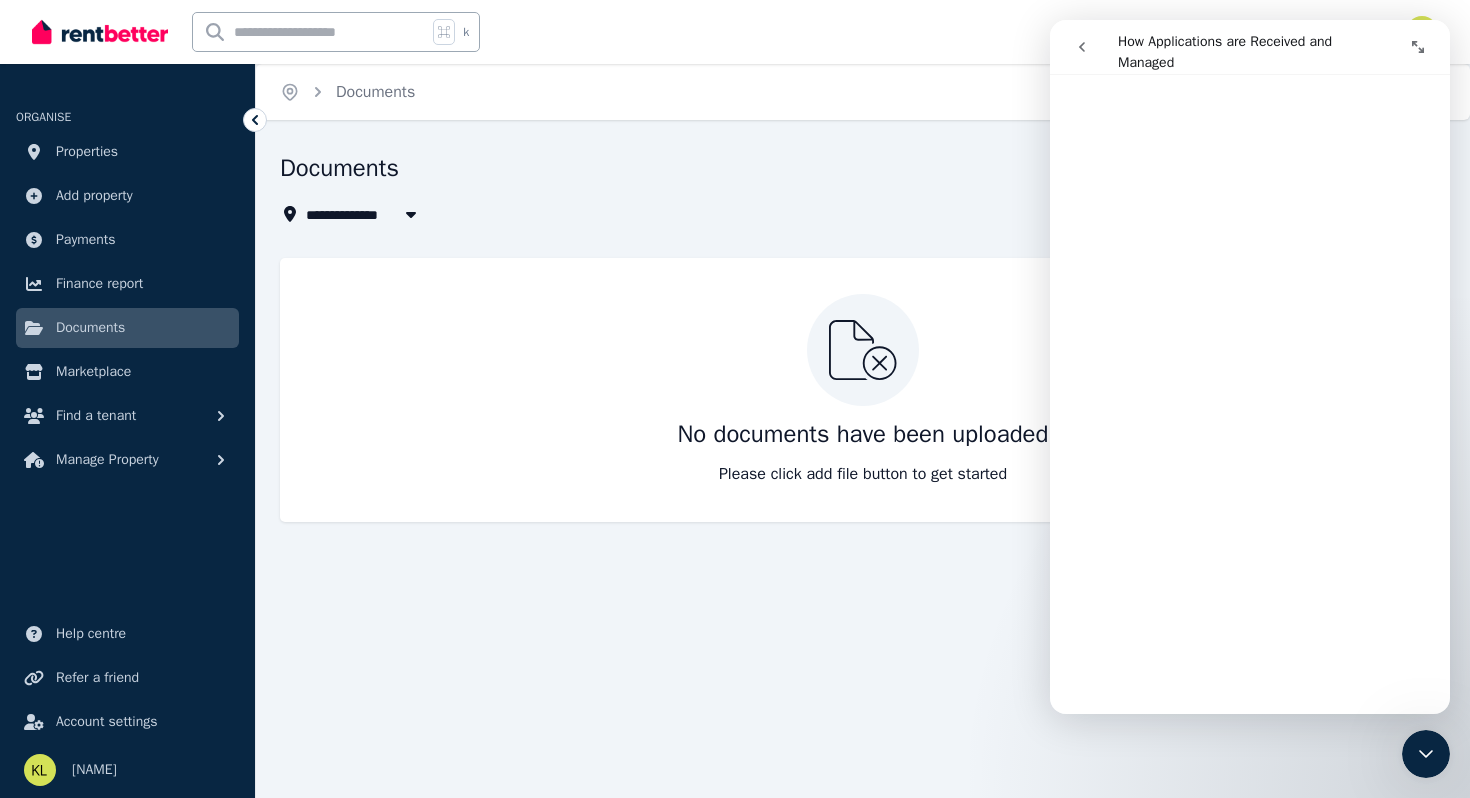 scroll, scrollTop: 1114, scrollLeft: 0, axis: vertical 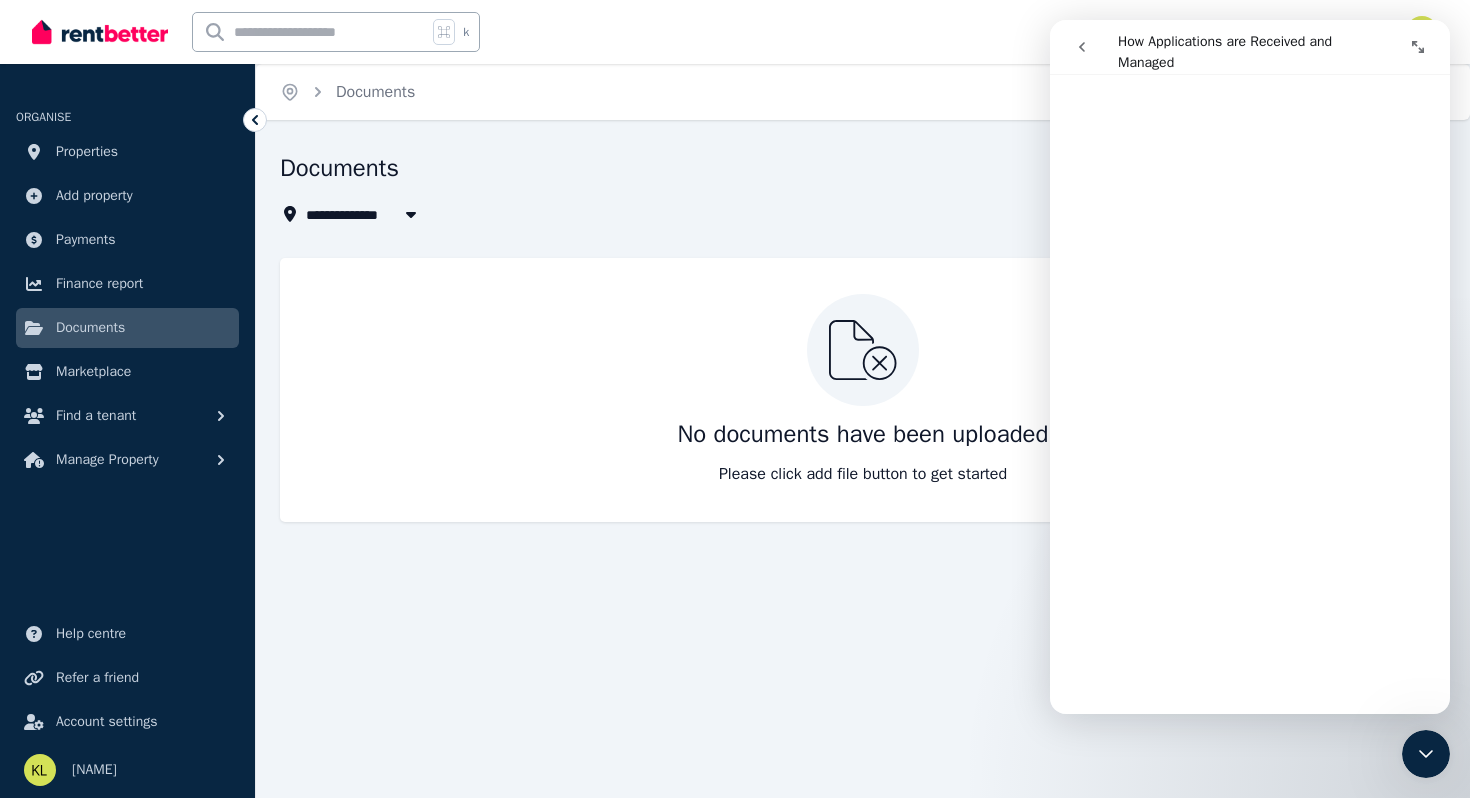 click 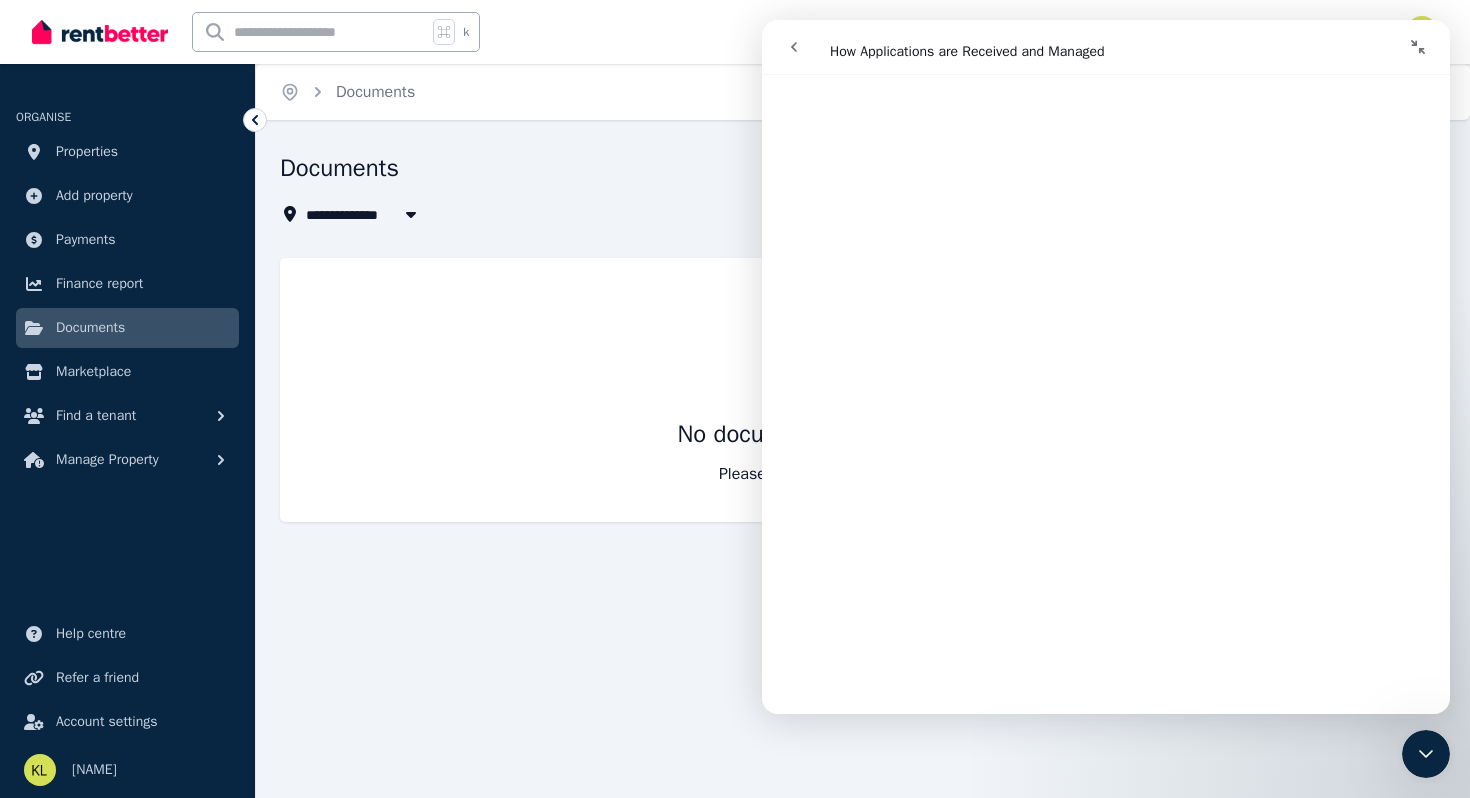 scroll, scrollTop: 1850, scrollLeft: 0, axis: vertical 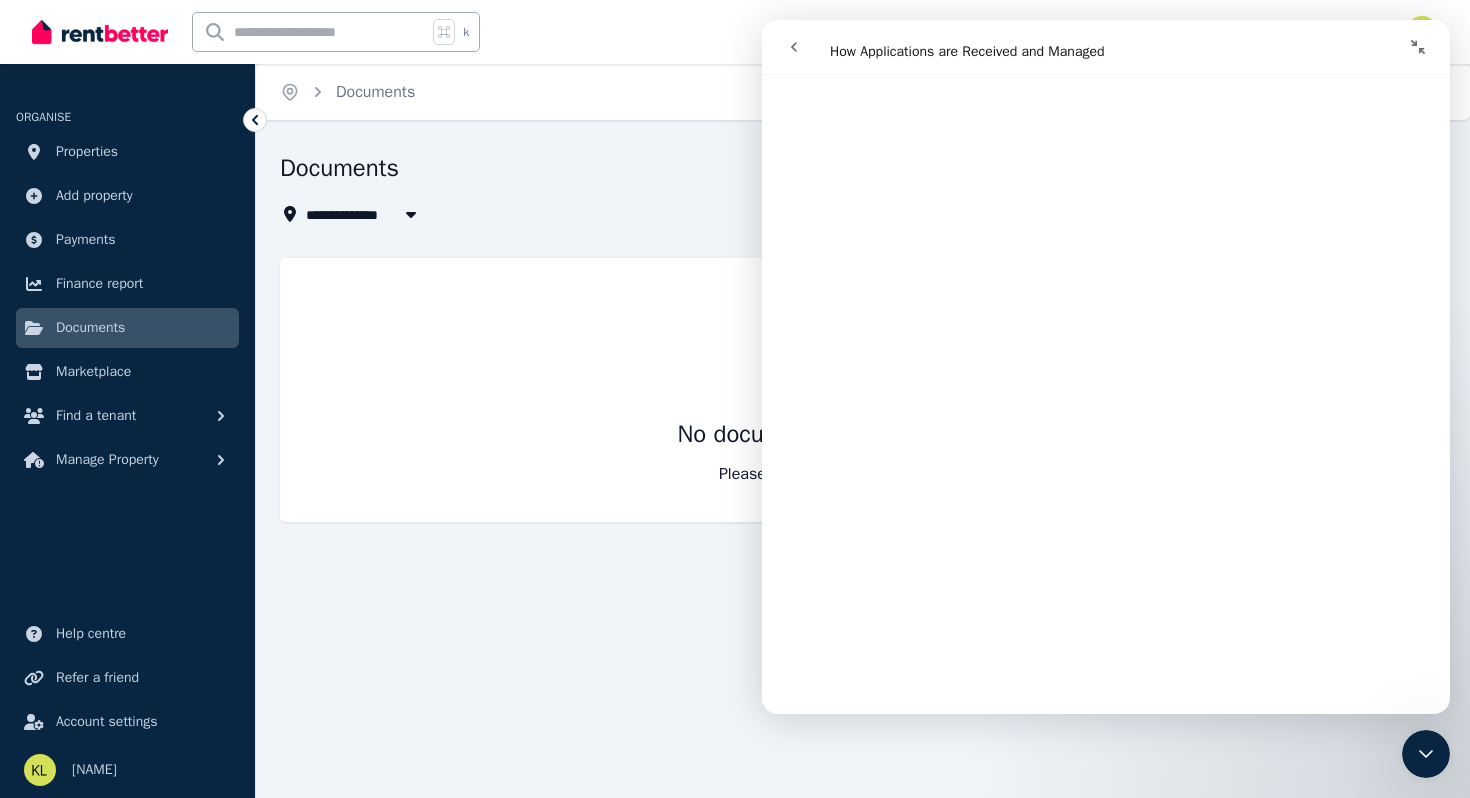 click 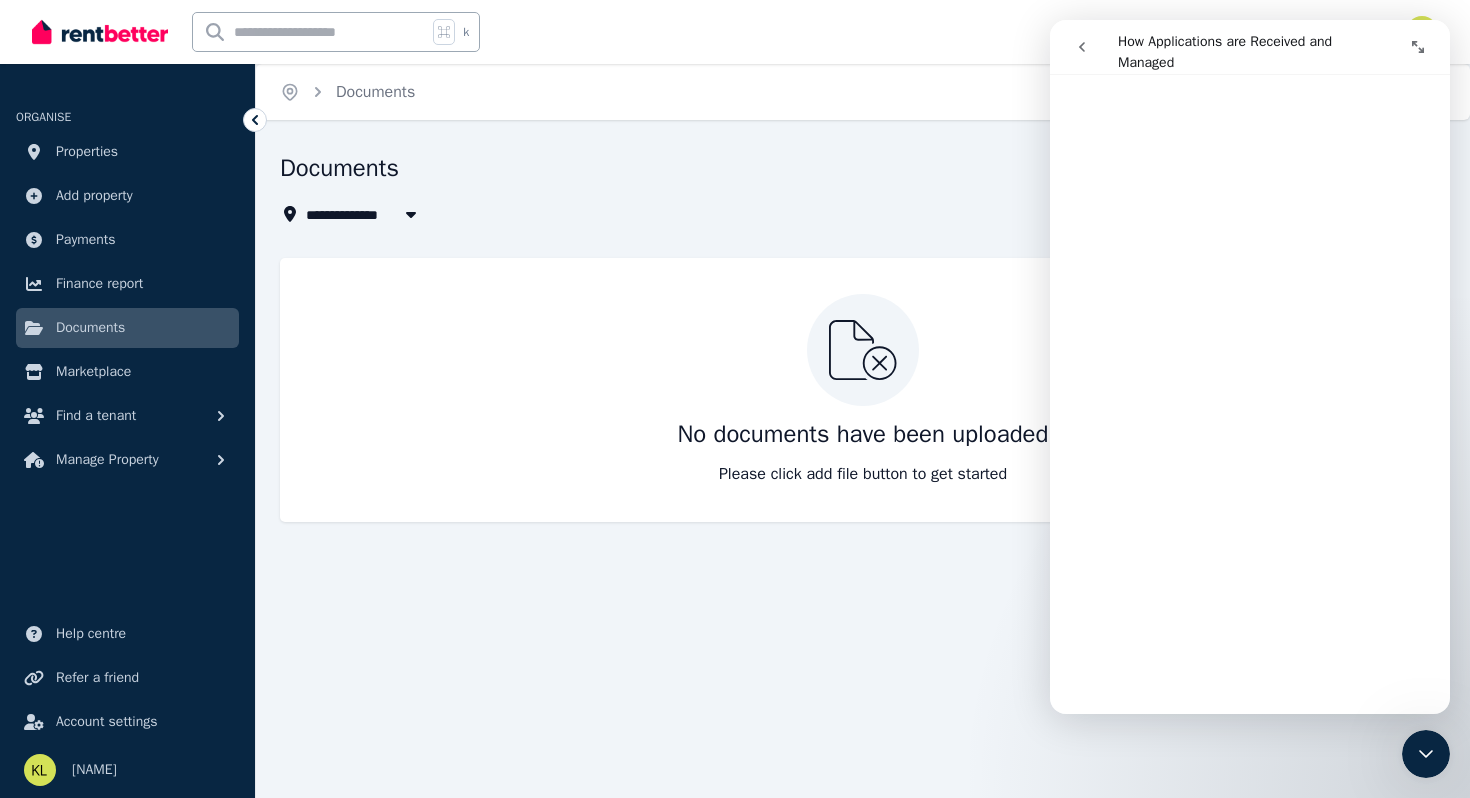 scroll, scrollTop: 2084, scrollLeft: 0, axis: vertical 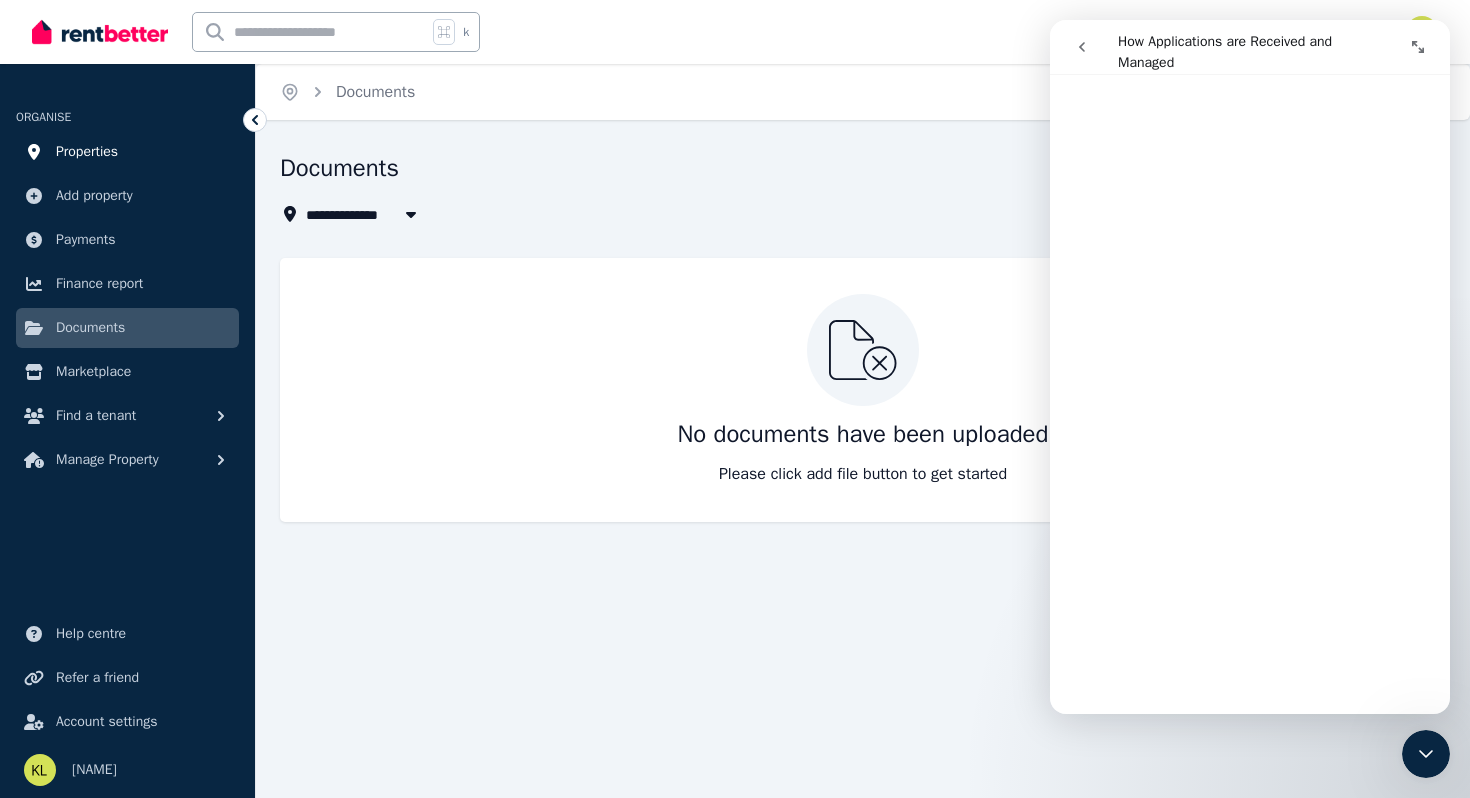 click on "Properties" at bounding box center [87, 152] 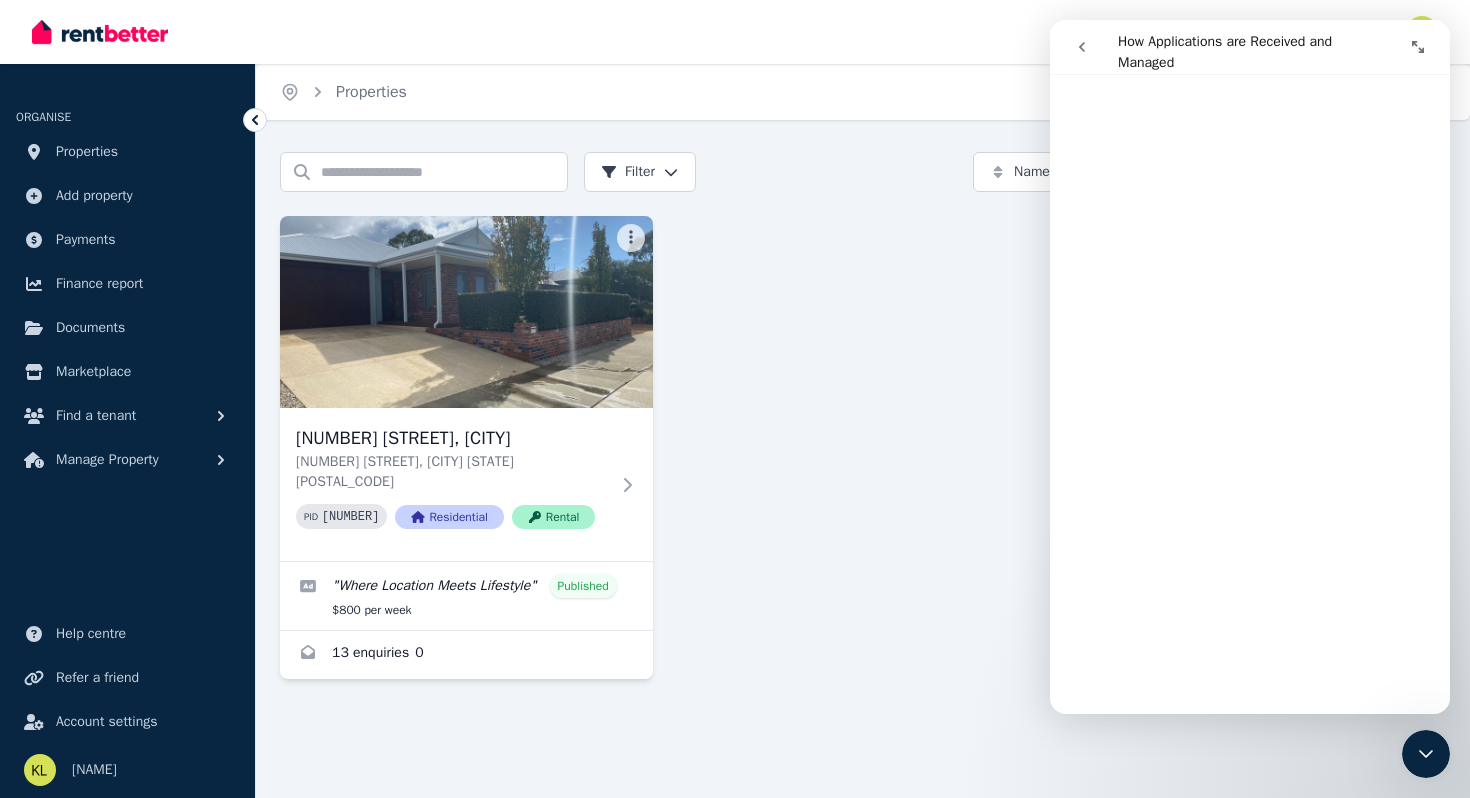 click 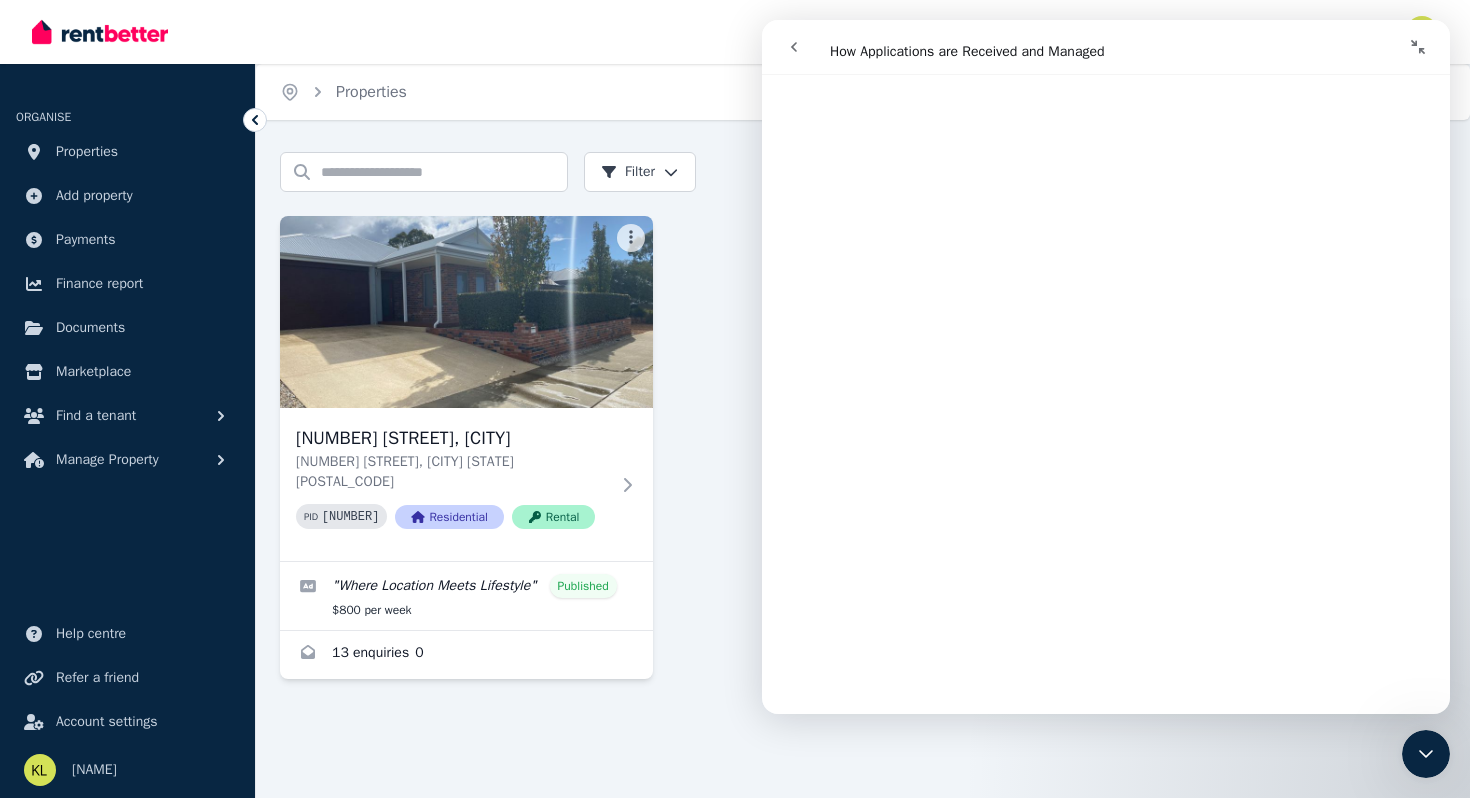 scroll, scrollTop: 2058, scrollLeft: 0, axis: vertical 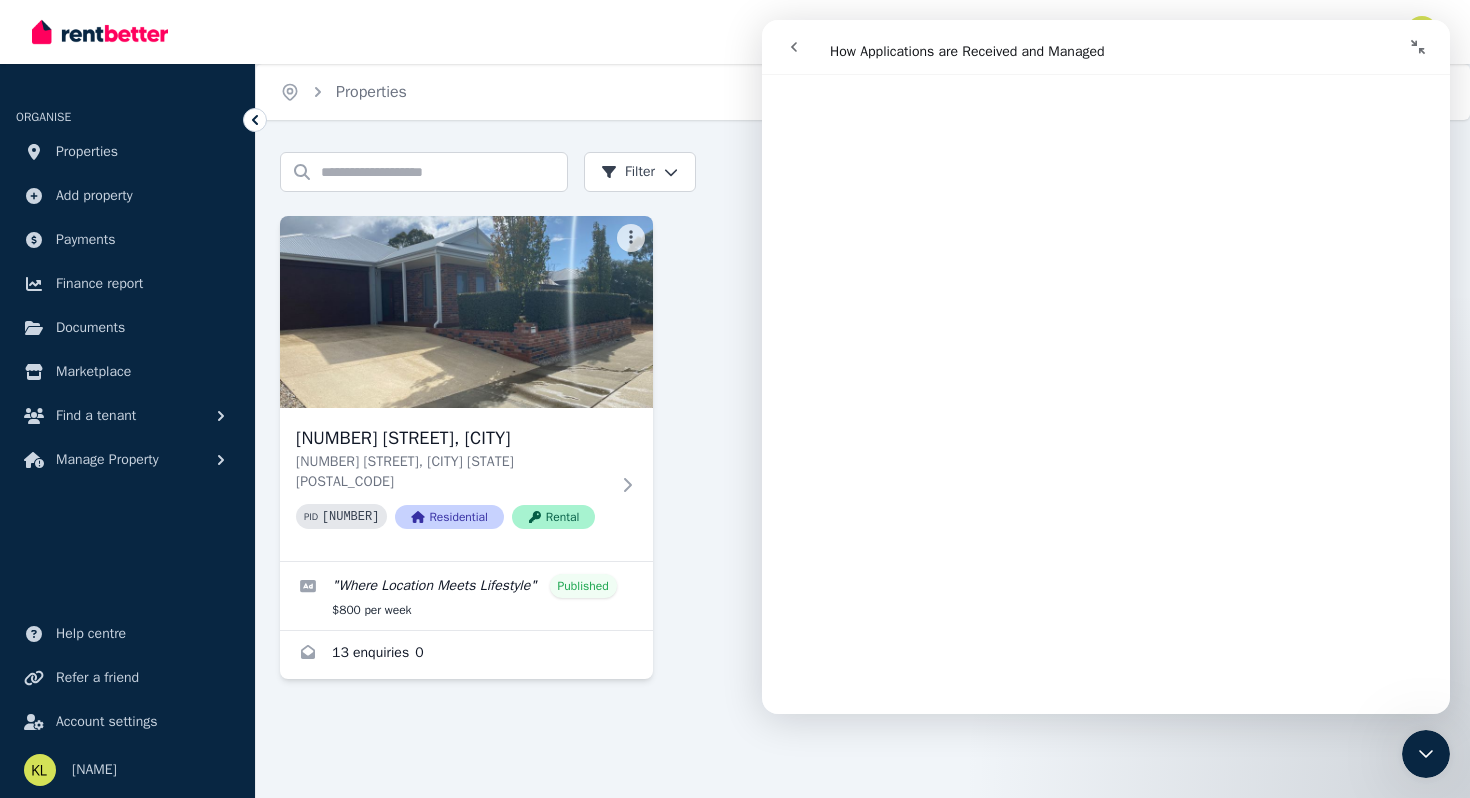 click 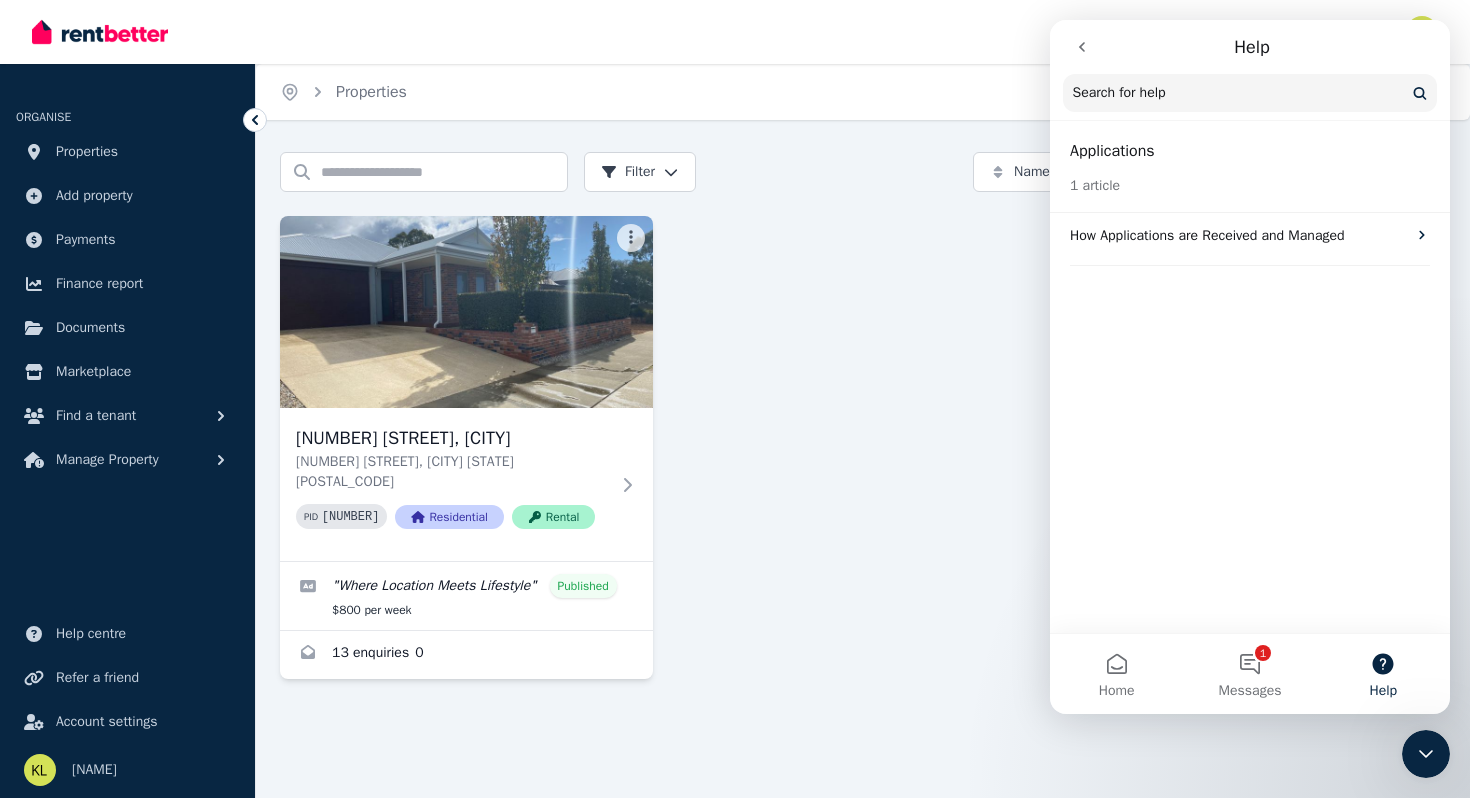click 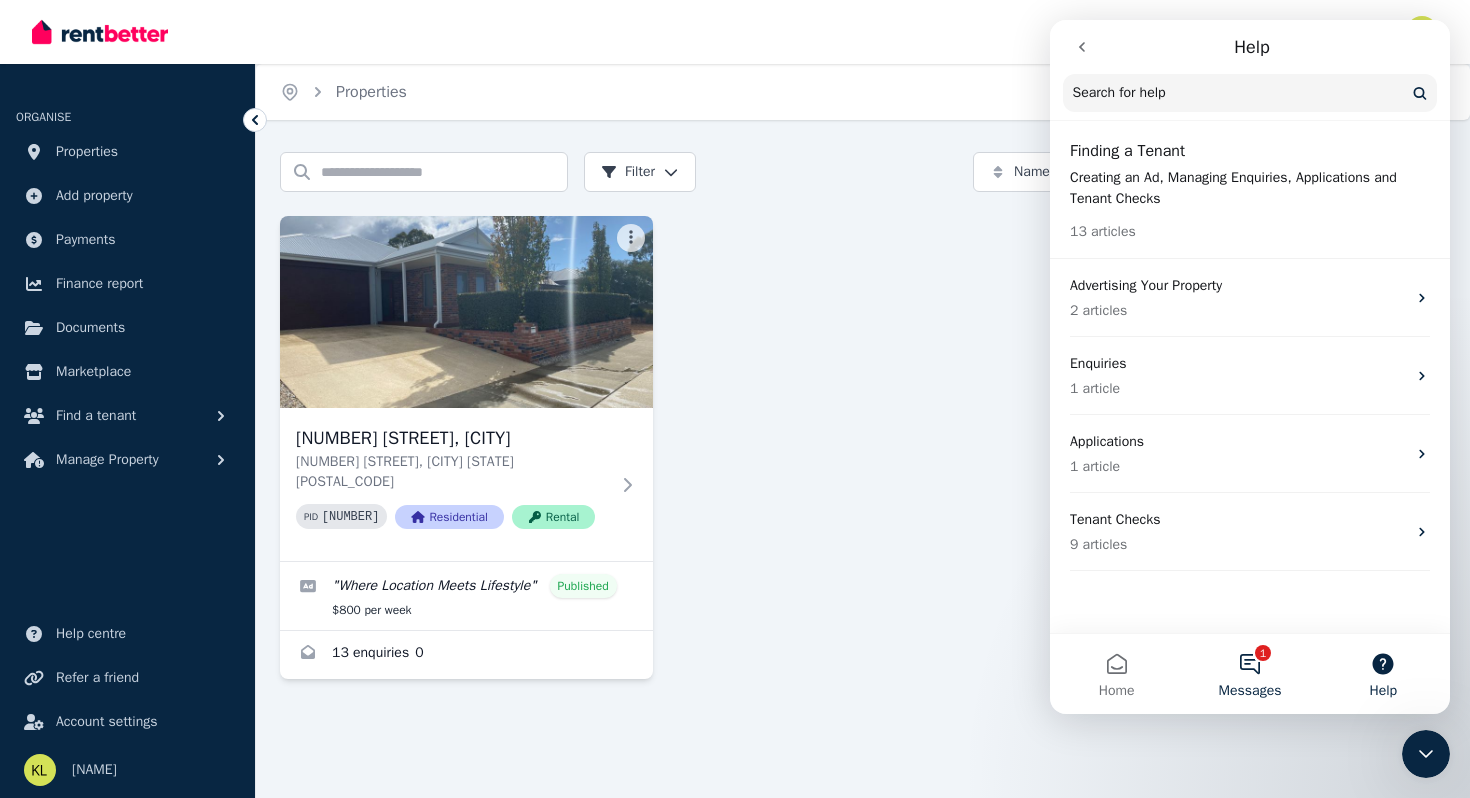 click on "1 Messages" at bounding box center (1249, 674) 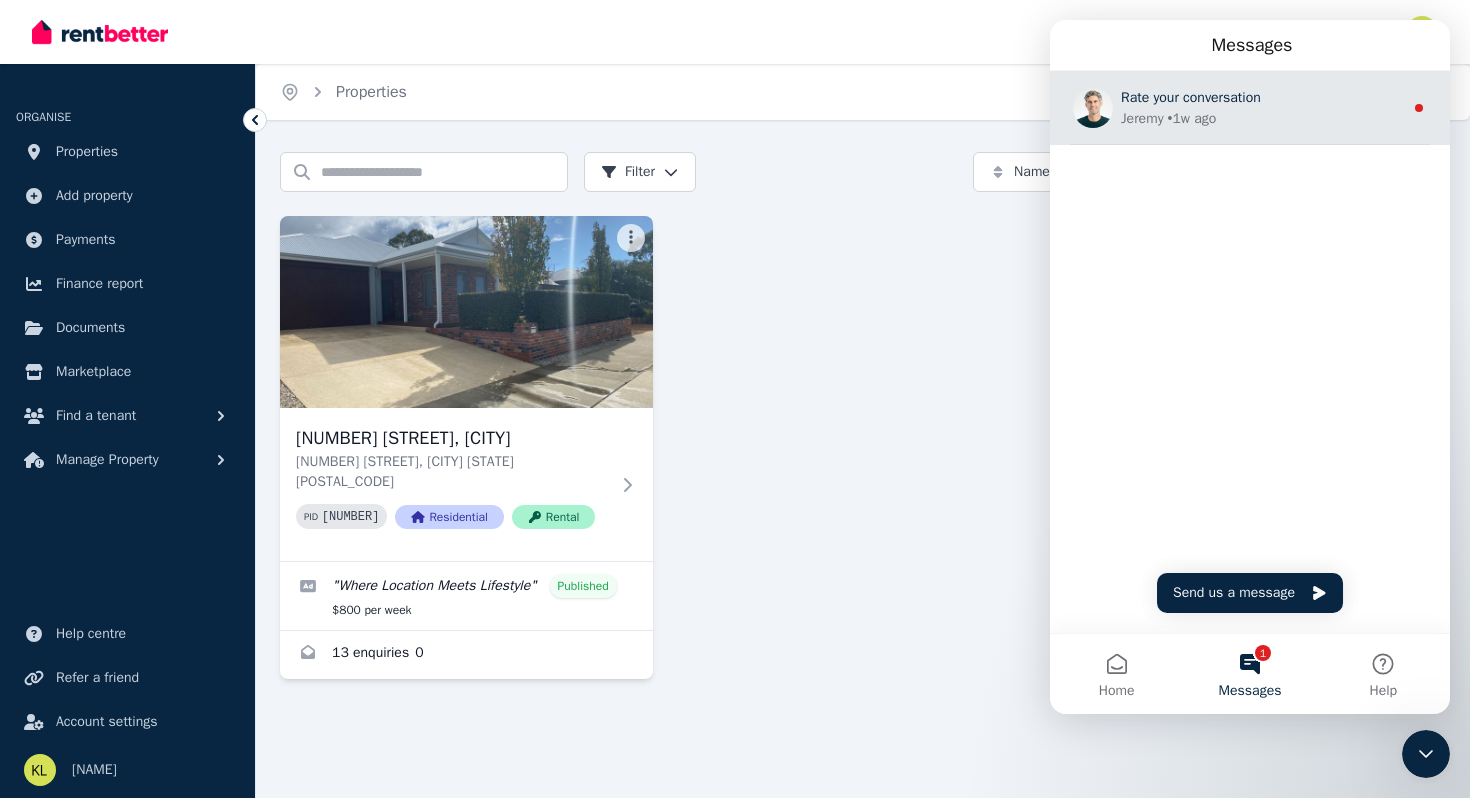 click on "Rate your conversation" at bounding box center (1262, 97) 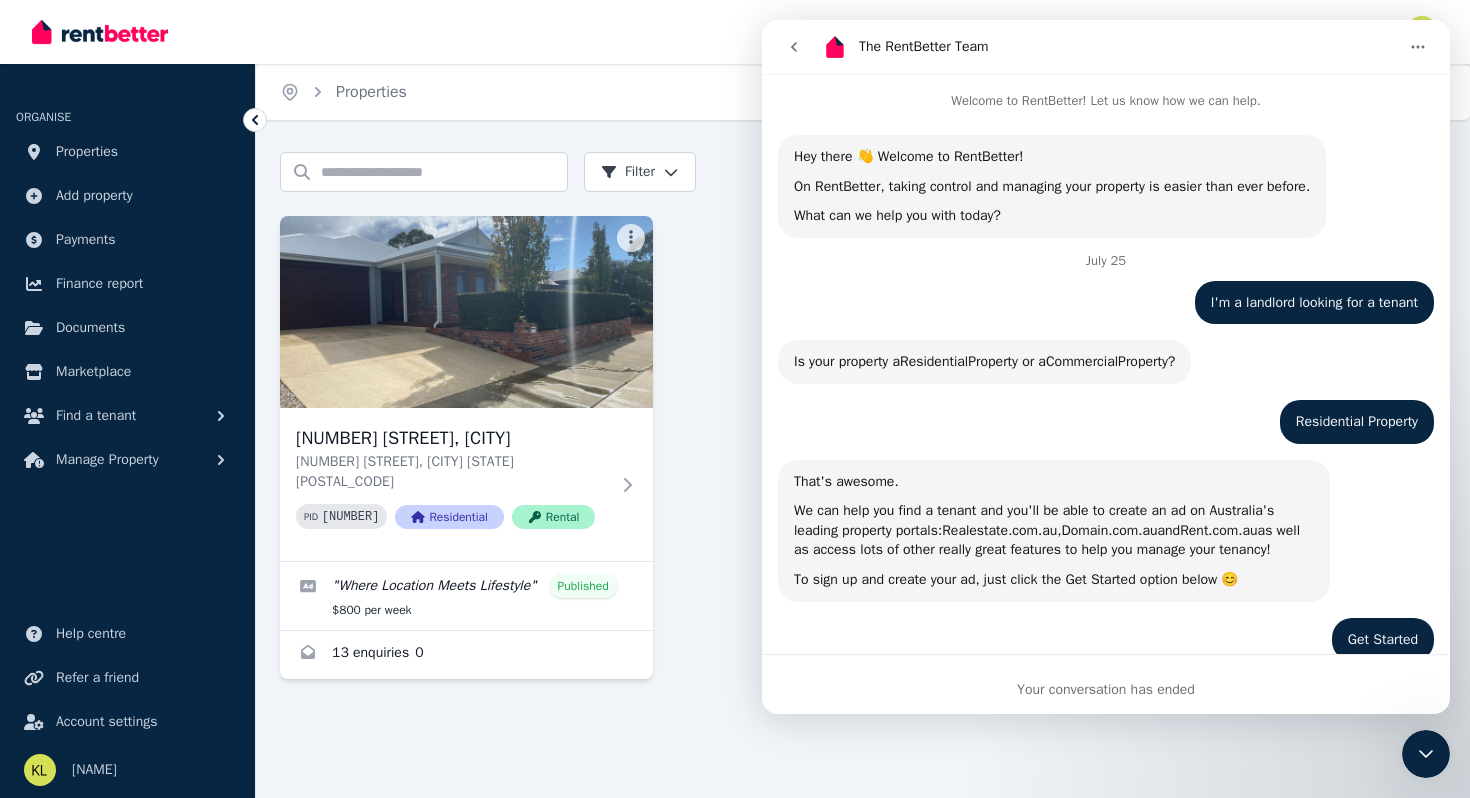 click on "Your conversation has ended" at bounding box center (1106, 689) 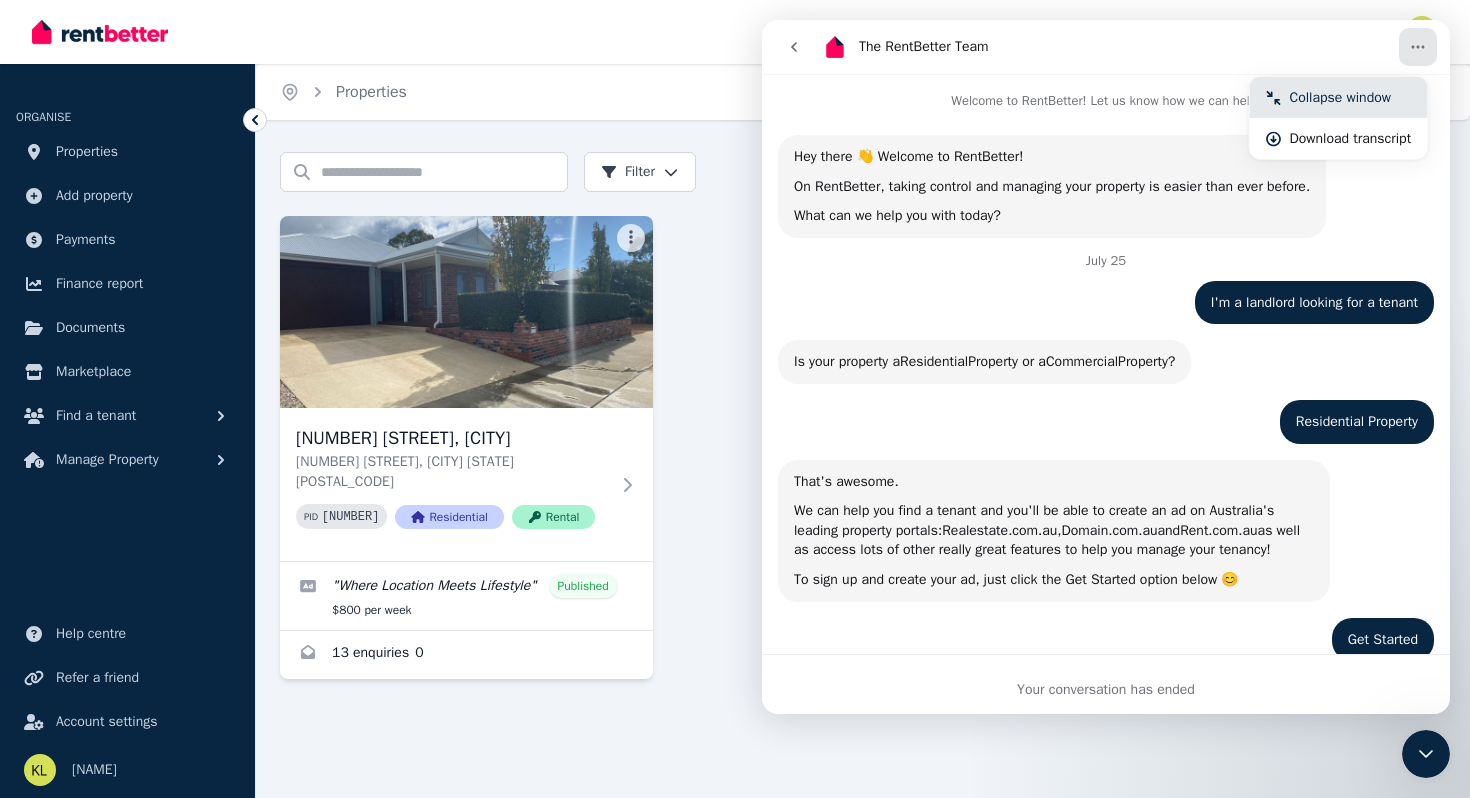 click on "Collapse window" at bounding box center [1351, 97] 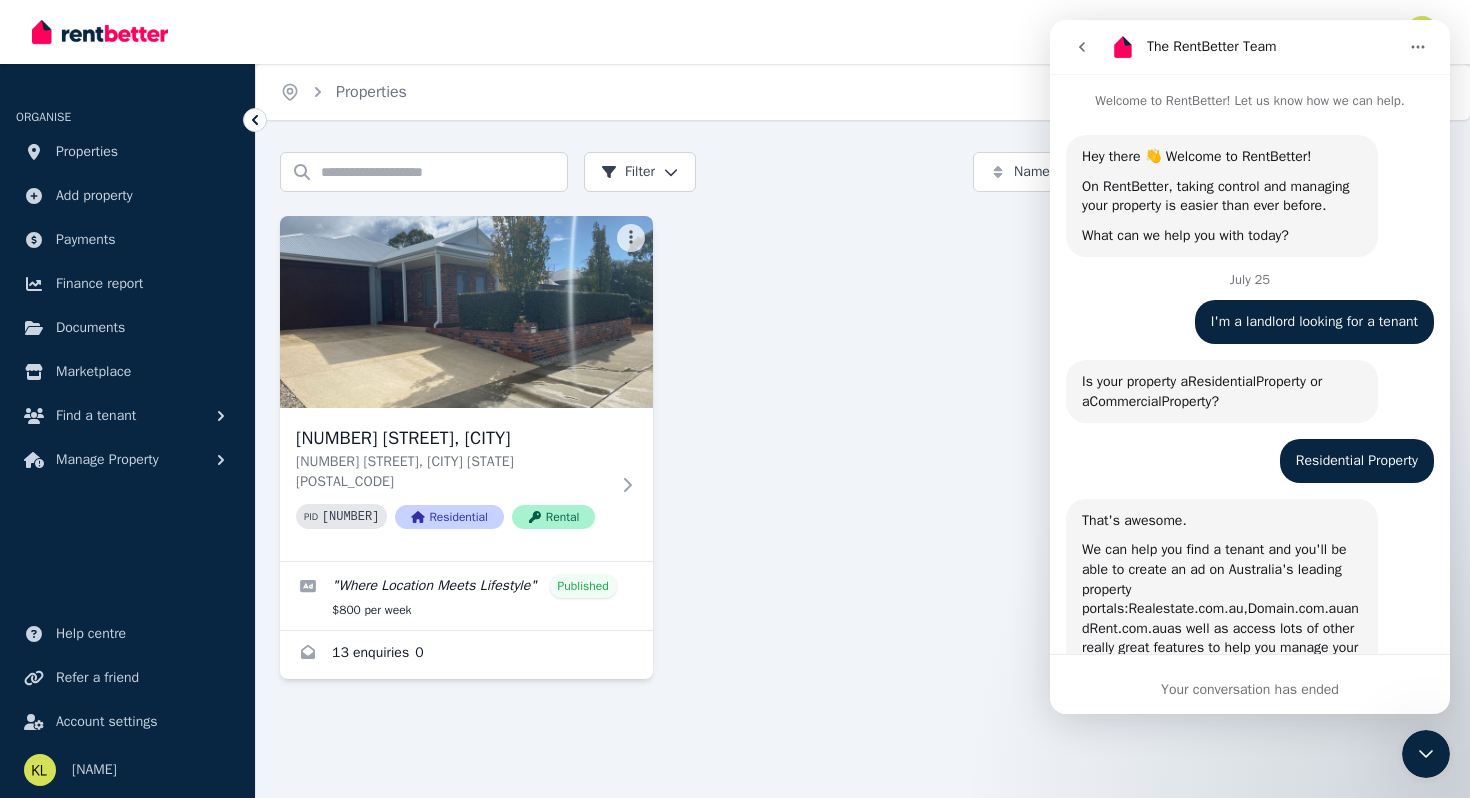 click on "Your conversation has ended" at bounding box center [1250, 684] 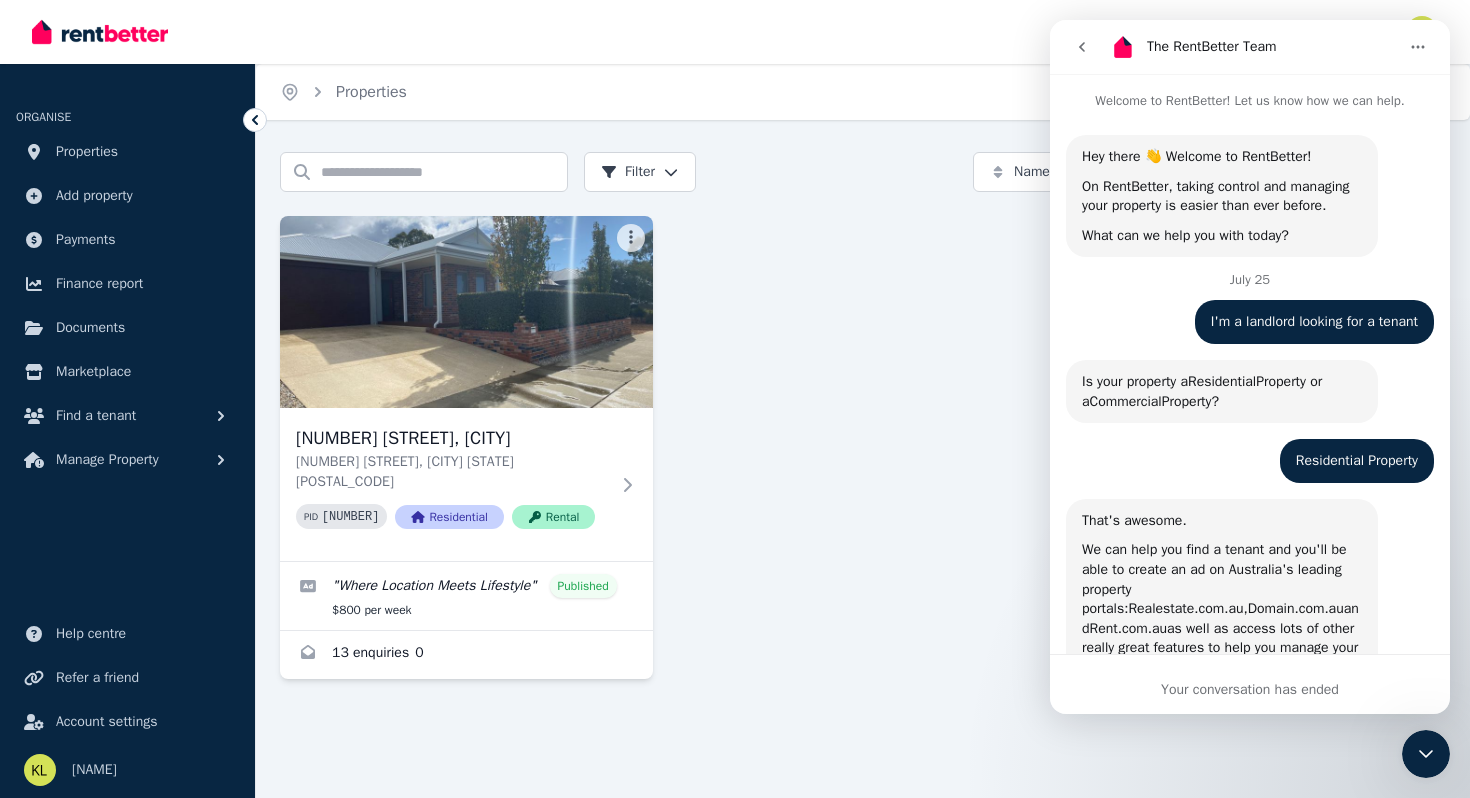 click 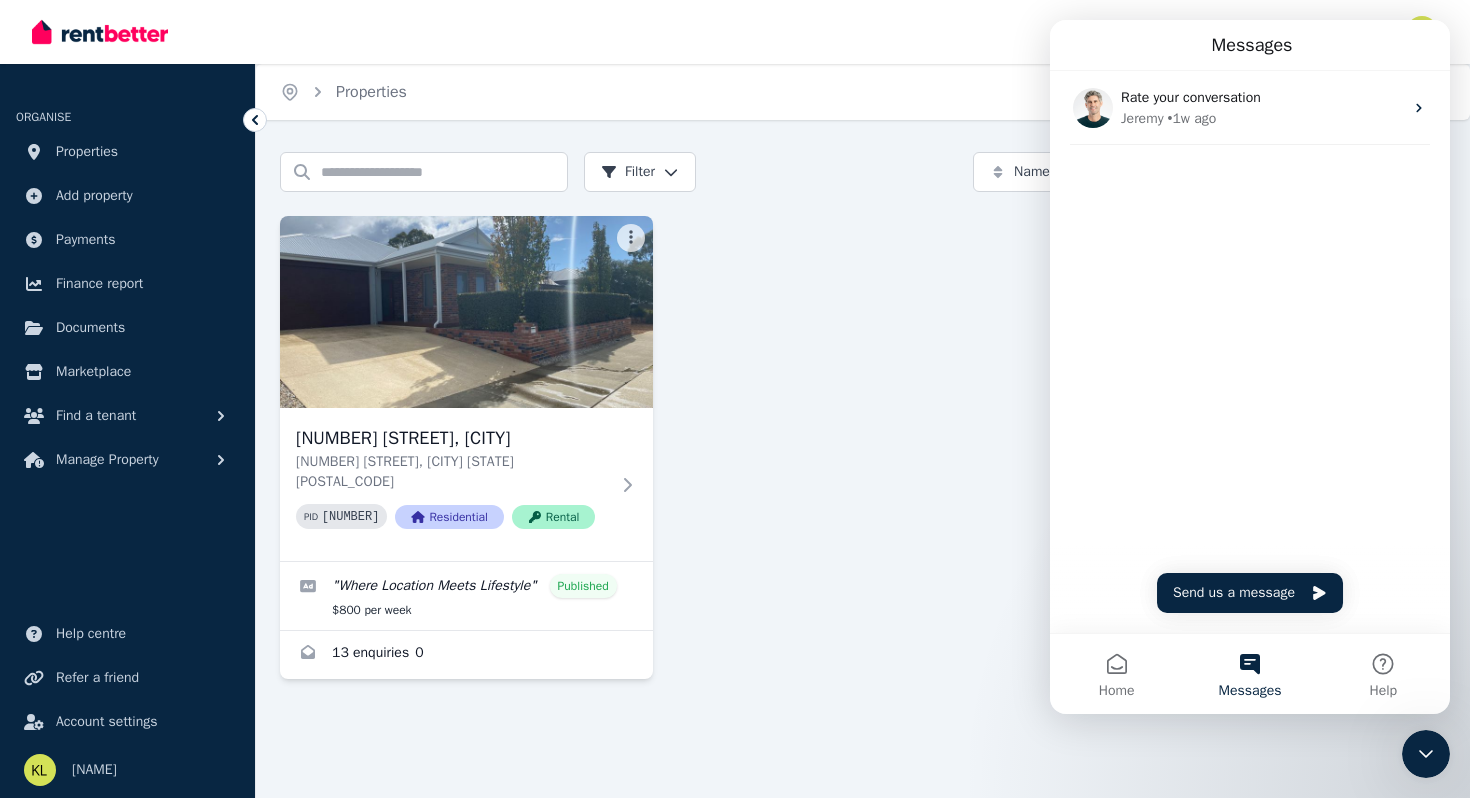 type on "**********" 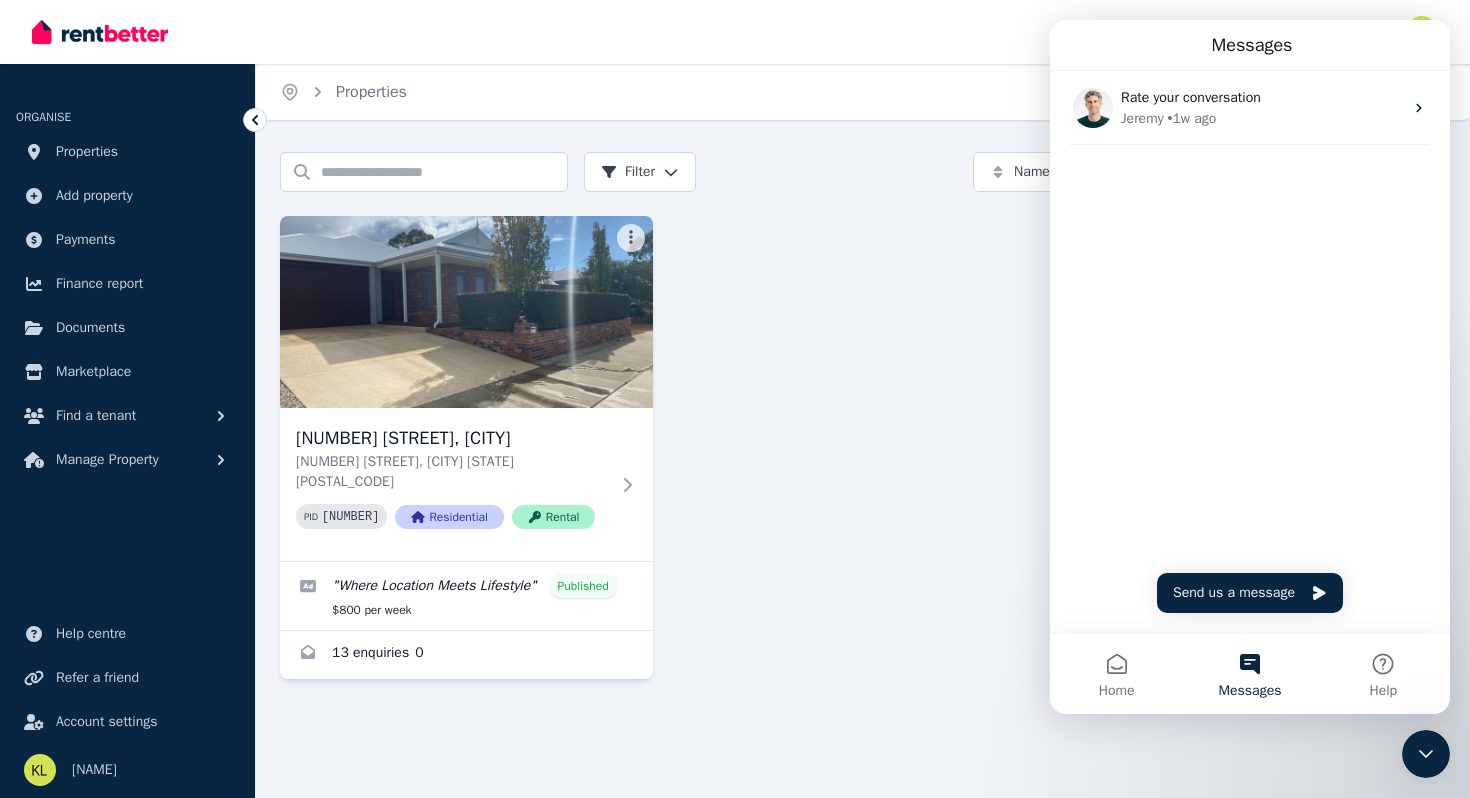 scroll, scrollTop: 0, scrollLeft: 0, axis: both 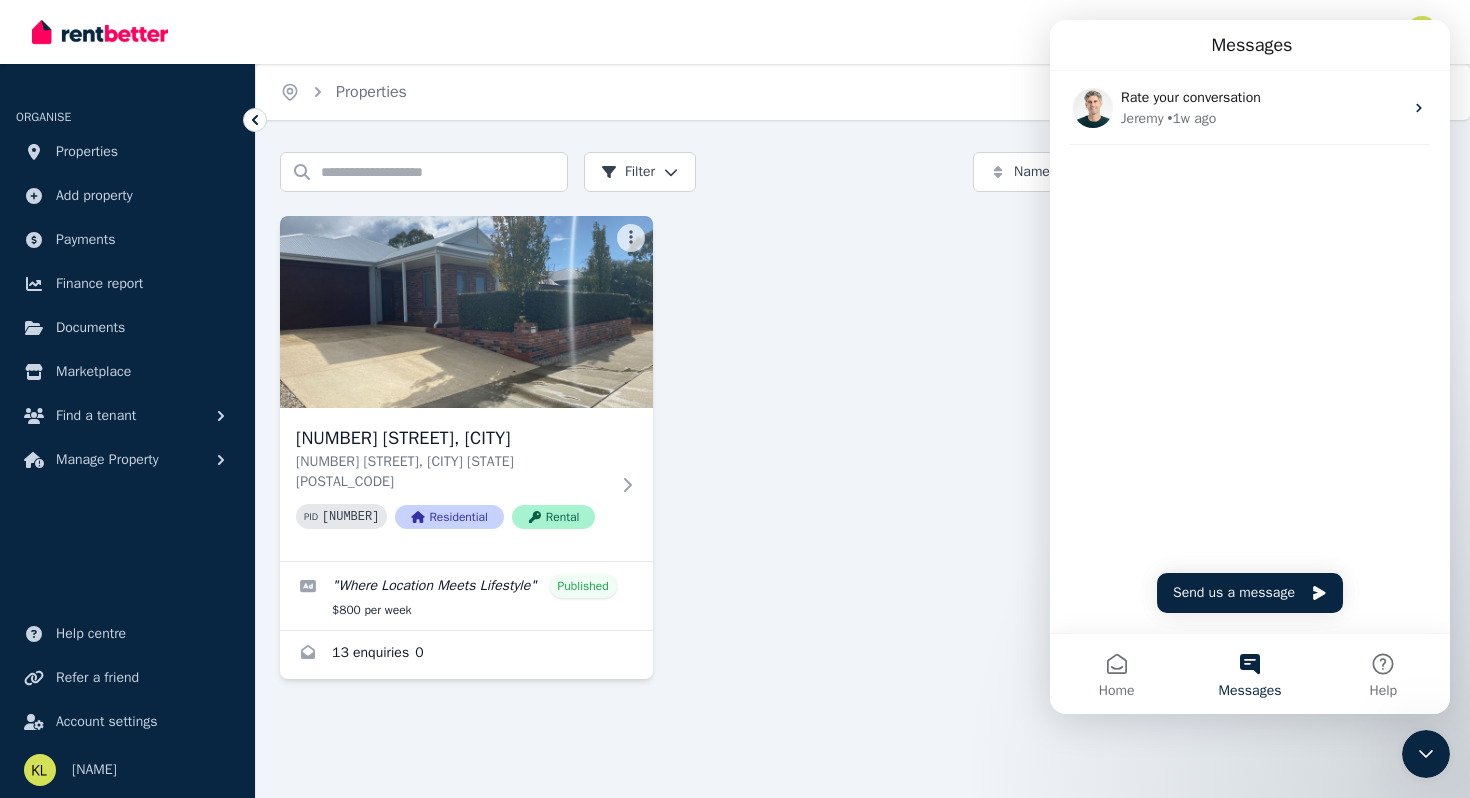 click on "Messages" at bounding box center [1249, 674] 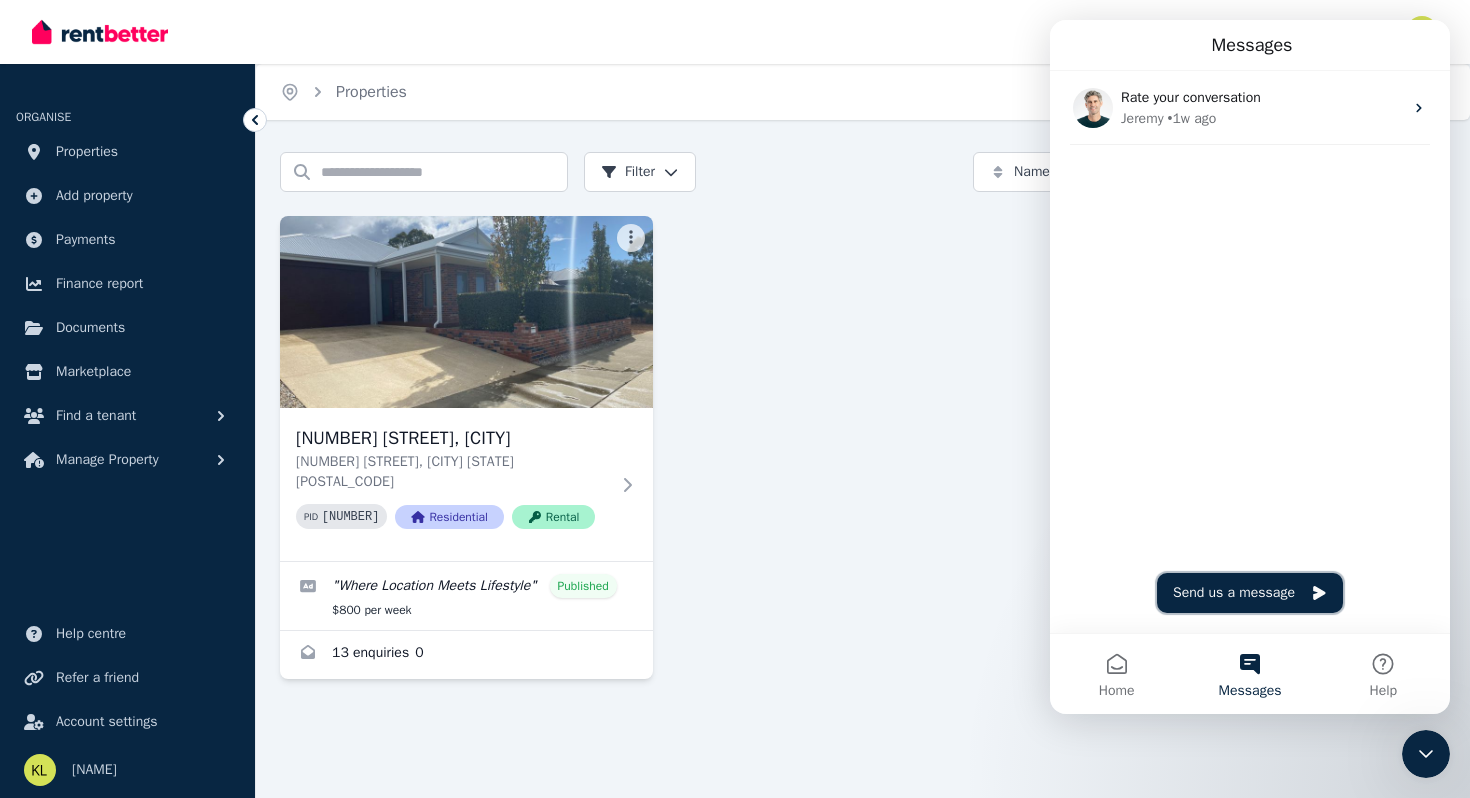 click on "Send us a message" at bounding box center [1250, 593] 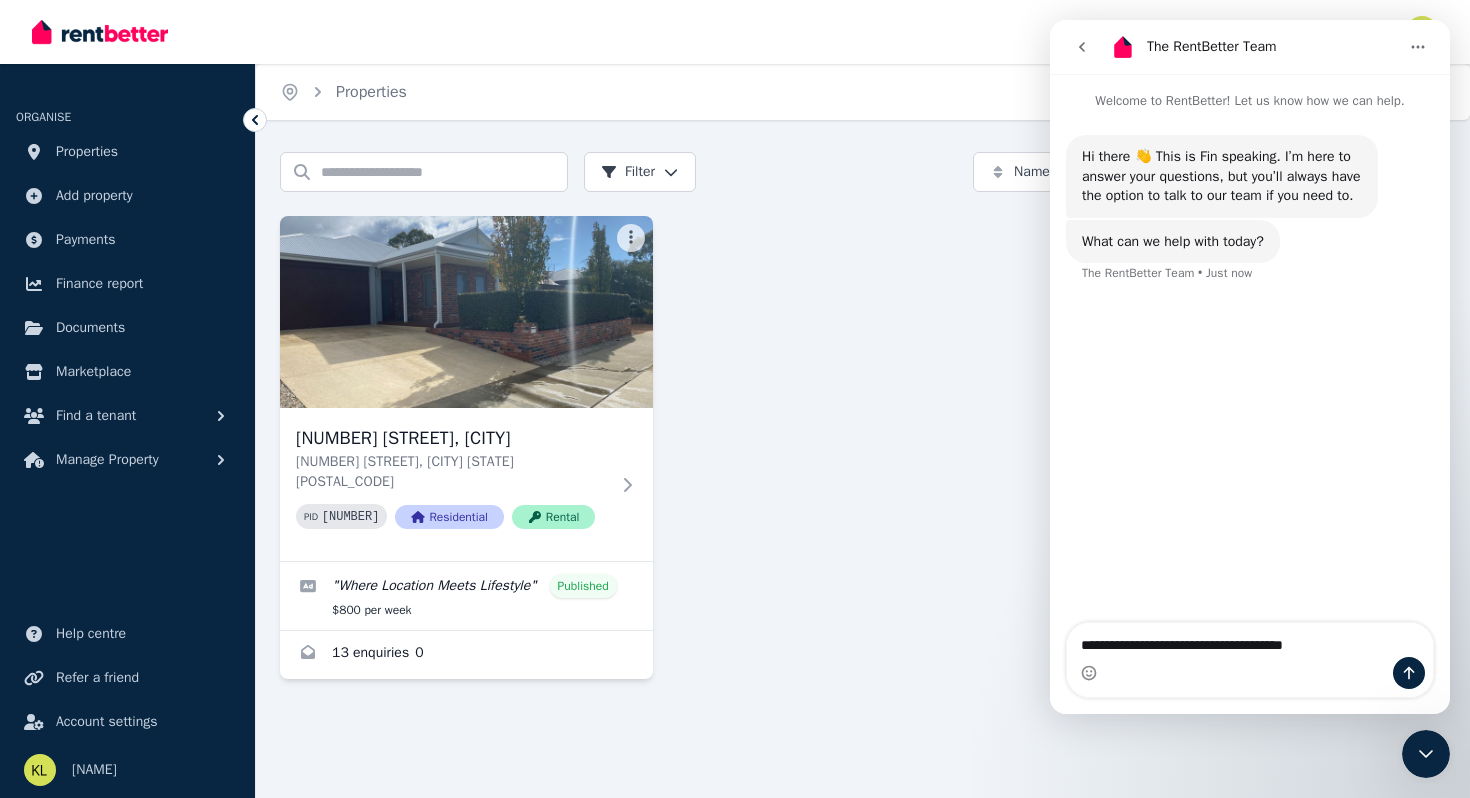 click on "**********" at bounding box center [1250, 640] 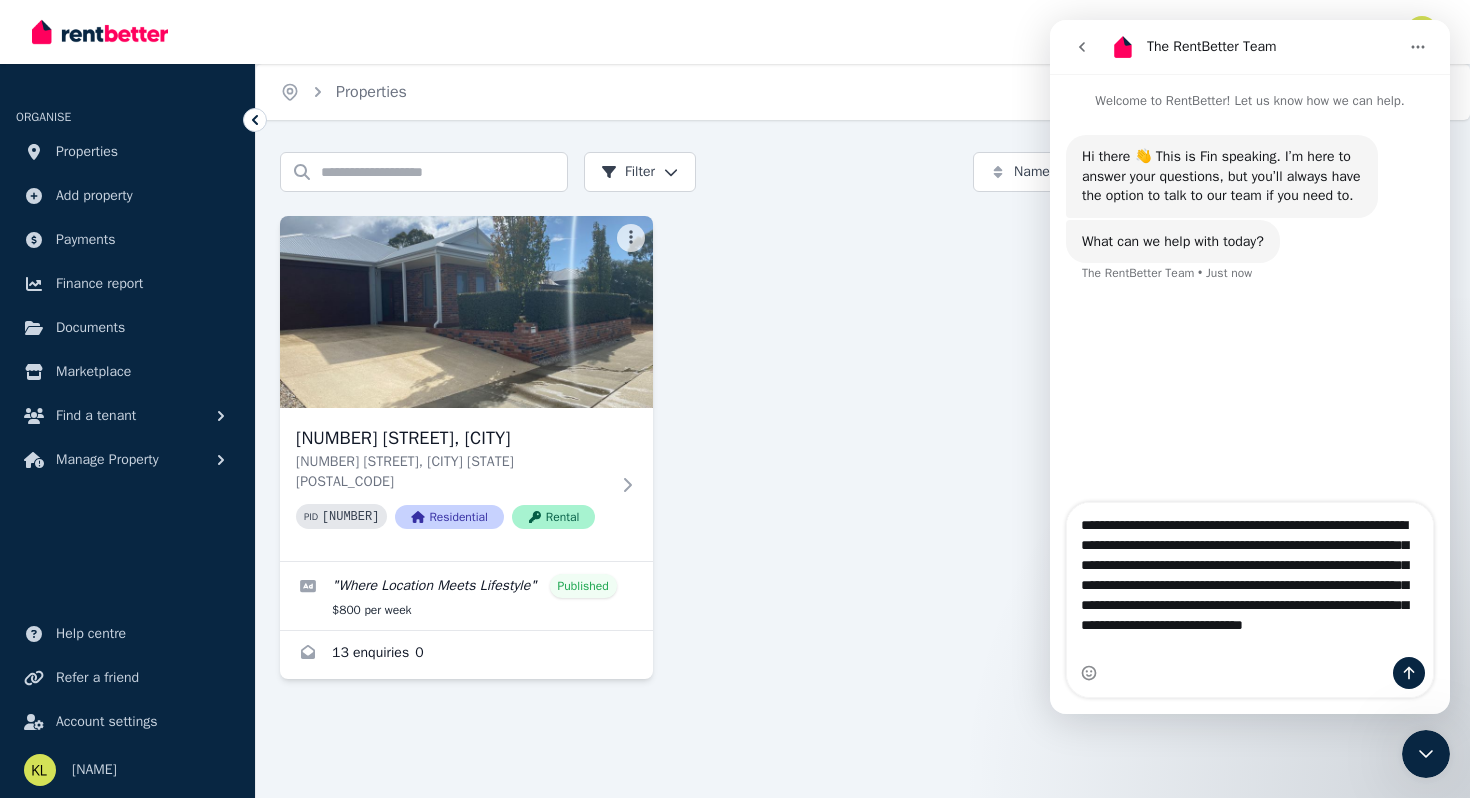 scroll, scrollTop: 12, scrollLeft: 0, axis: vertical 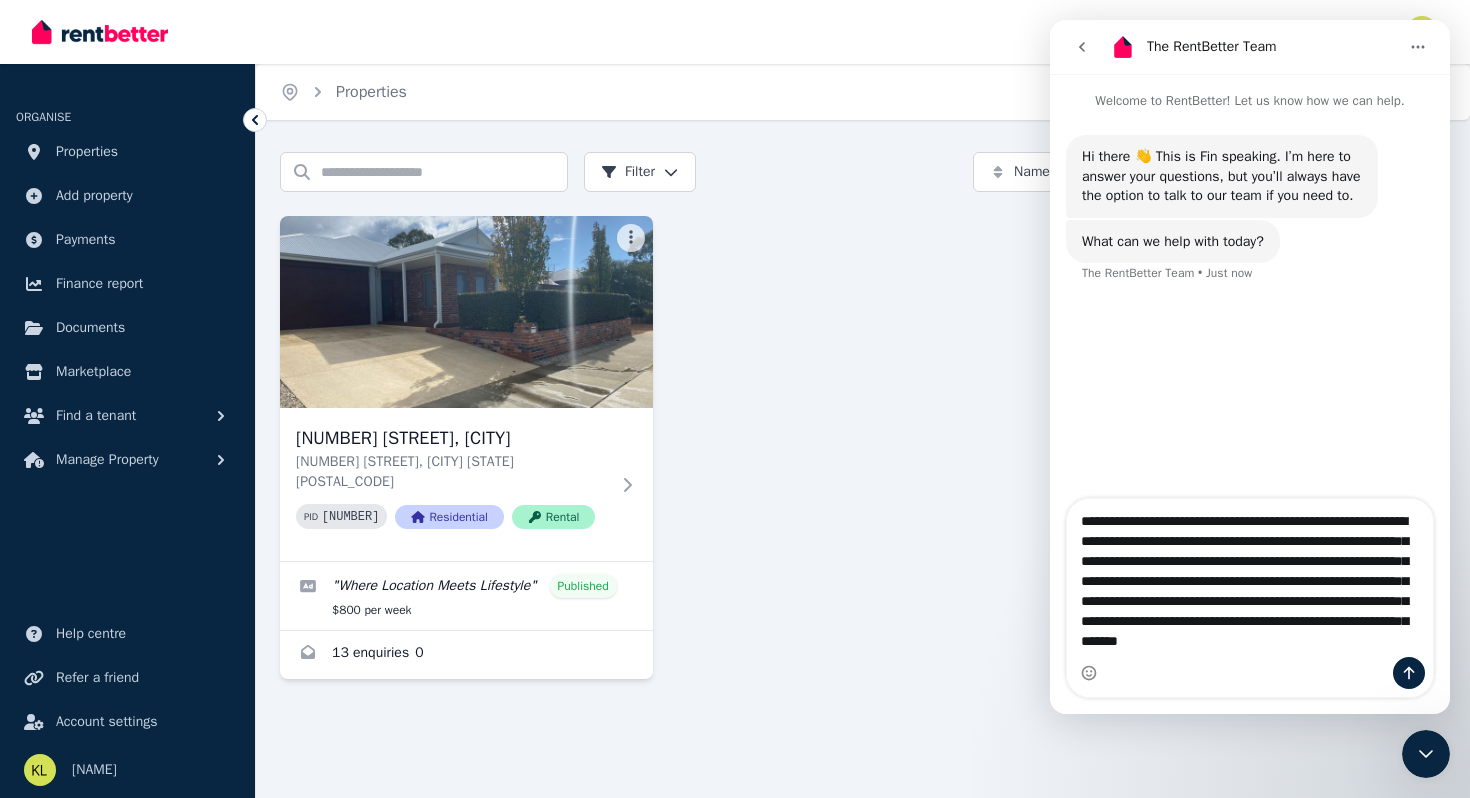 click on "**********" at bounding box center (1250, 578) 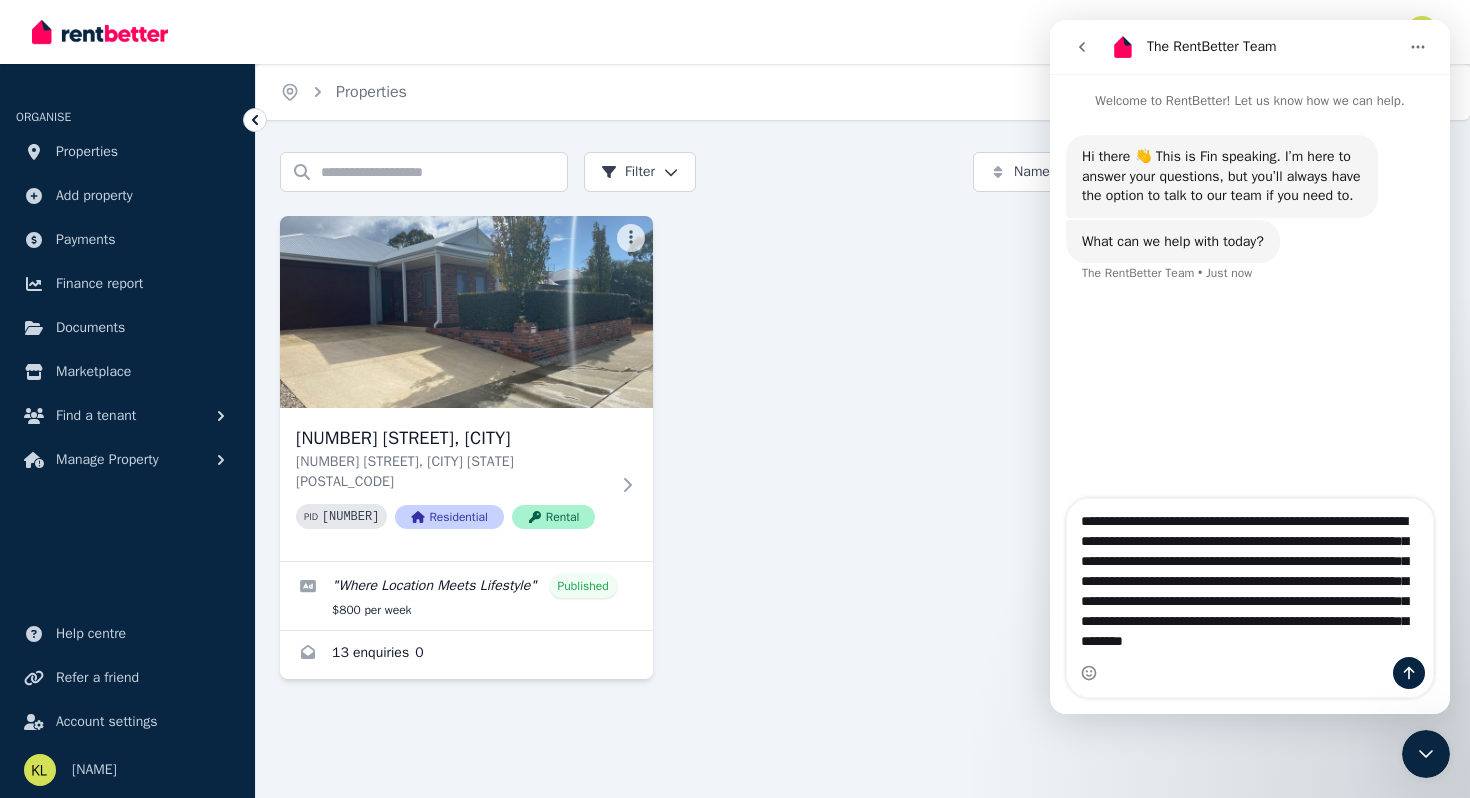 scroll, scrollTop: 16, scrollLeft: 0, axis: vertical 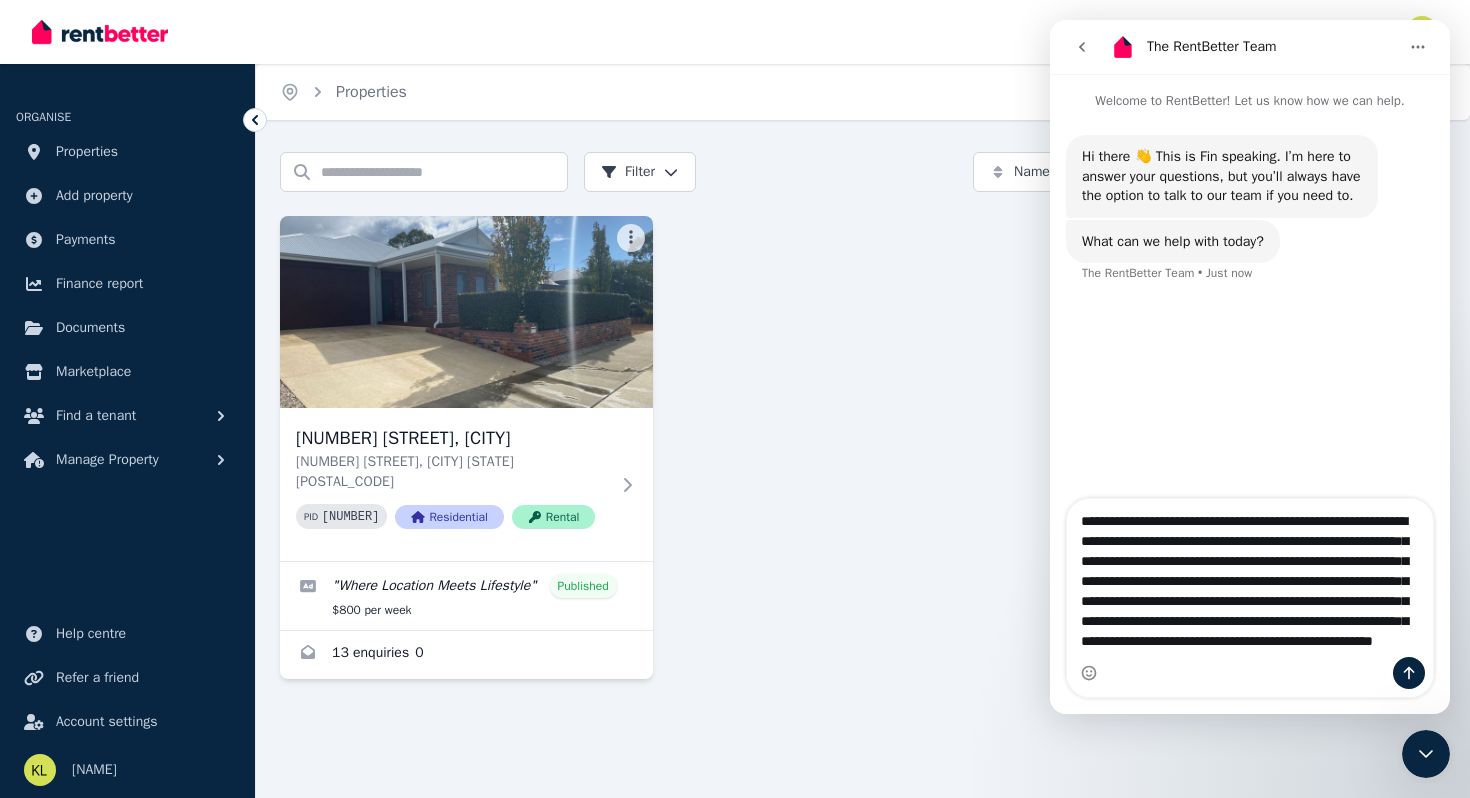 click on "**********" at bounding box center (1250, 578) 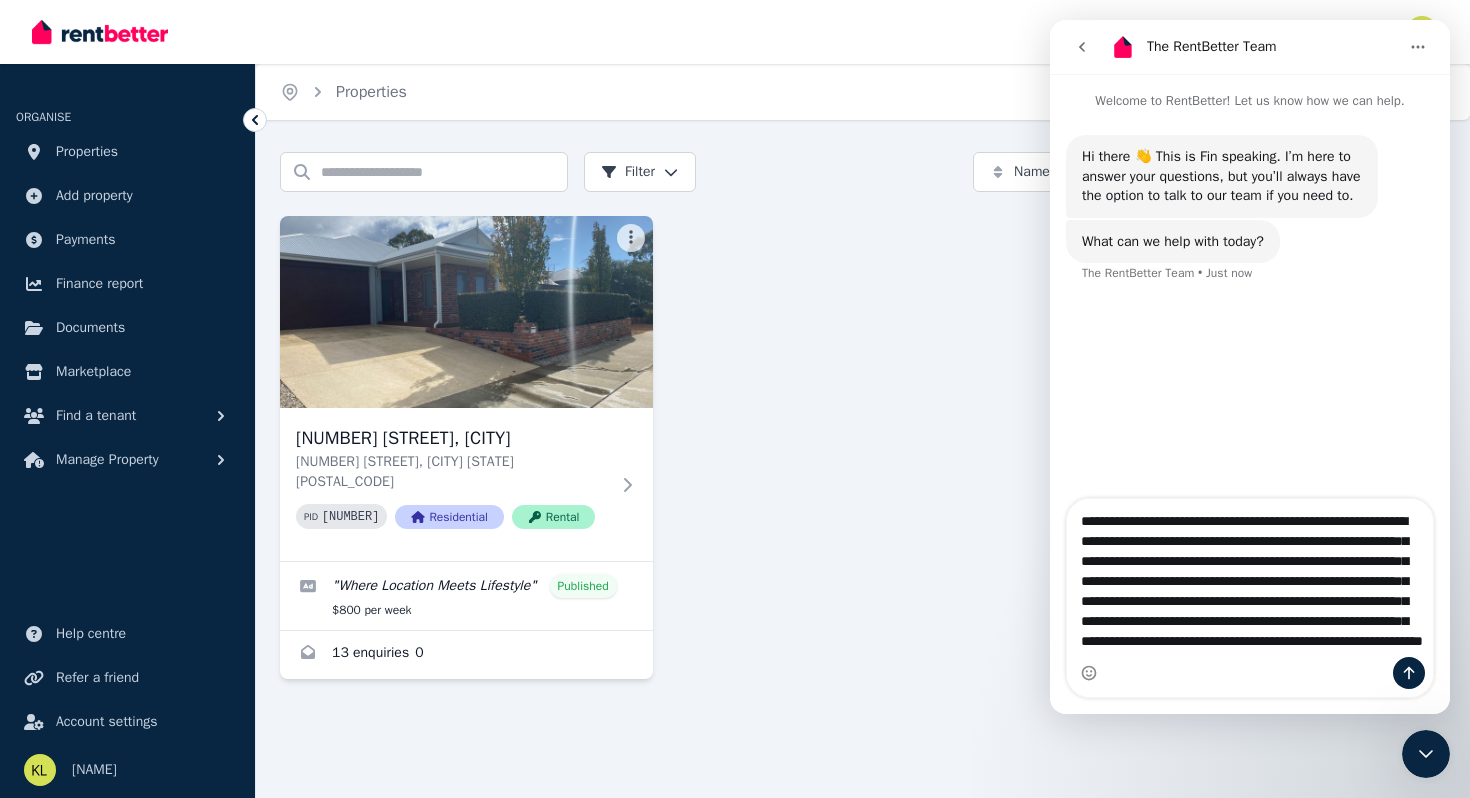 click on "**********" at bounding box center [1250, 578] 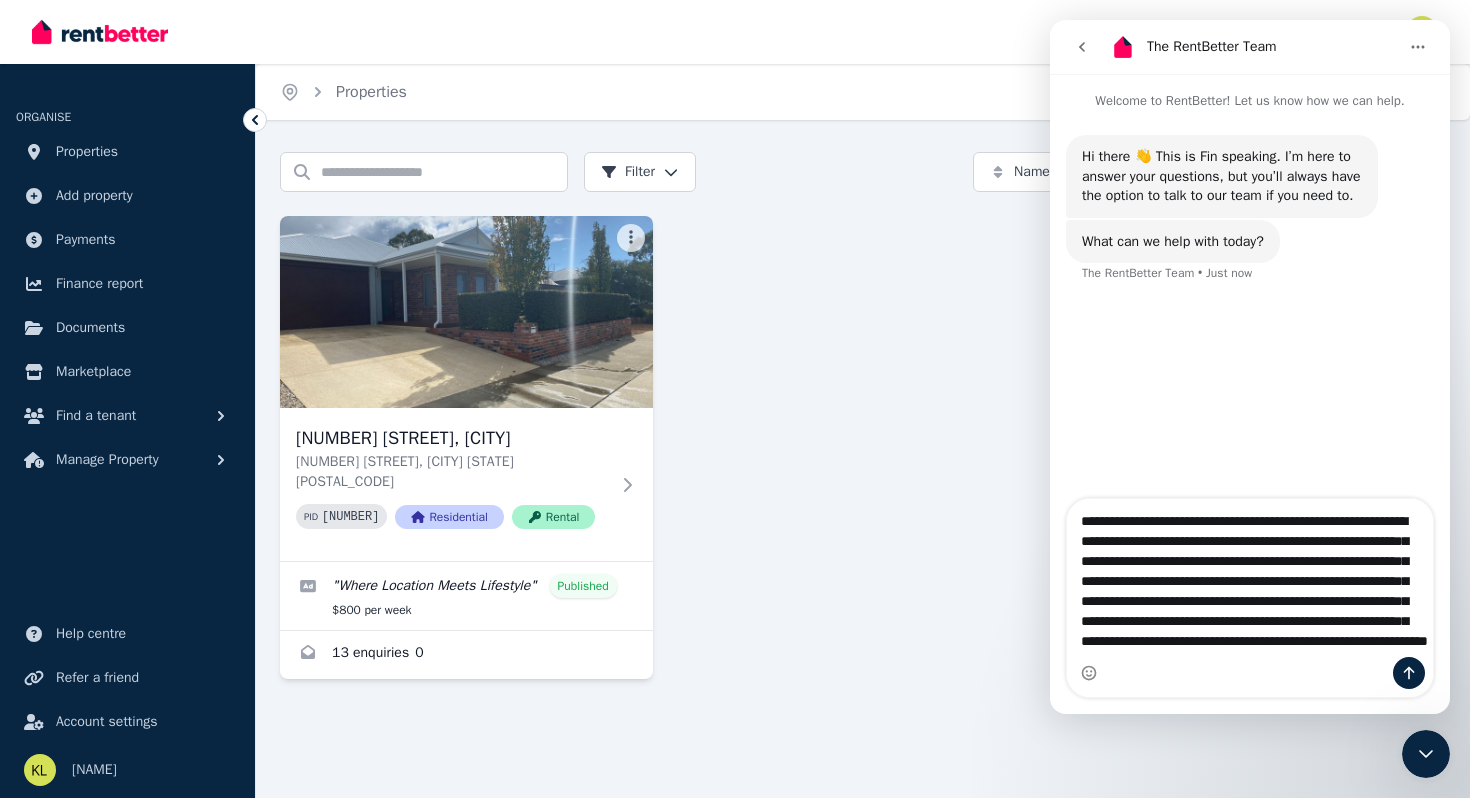 drag, startPoint x: 1378, startPoint y: 609, endPoint x: 1437, endPoint y: 627, distance: 61.68468 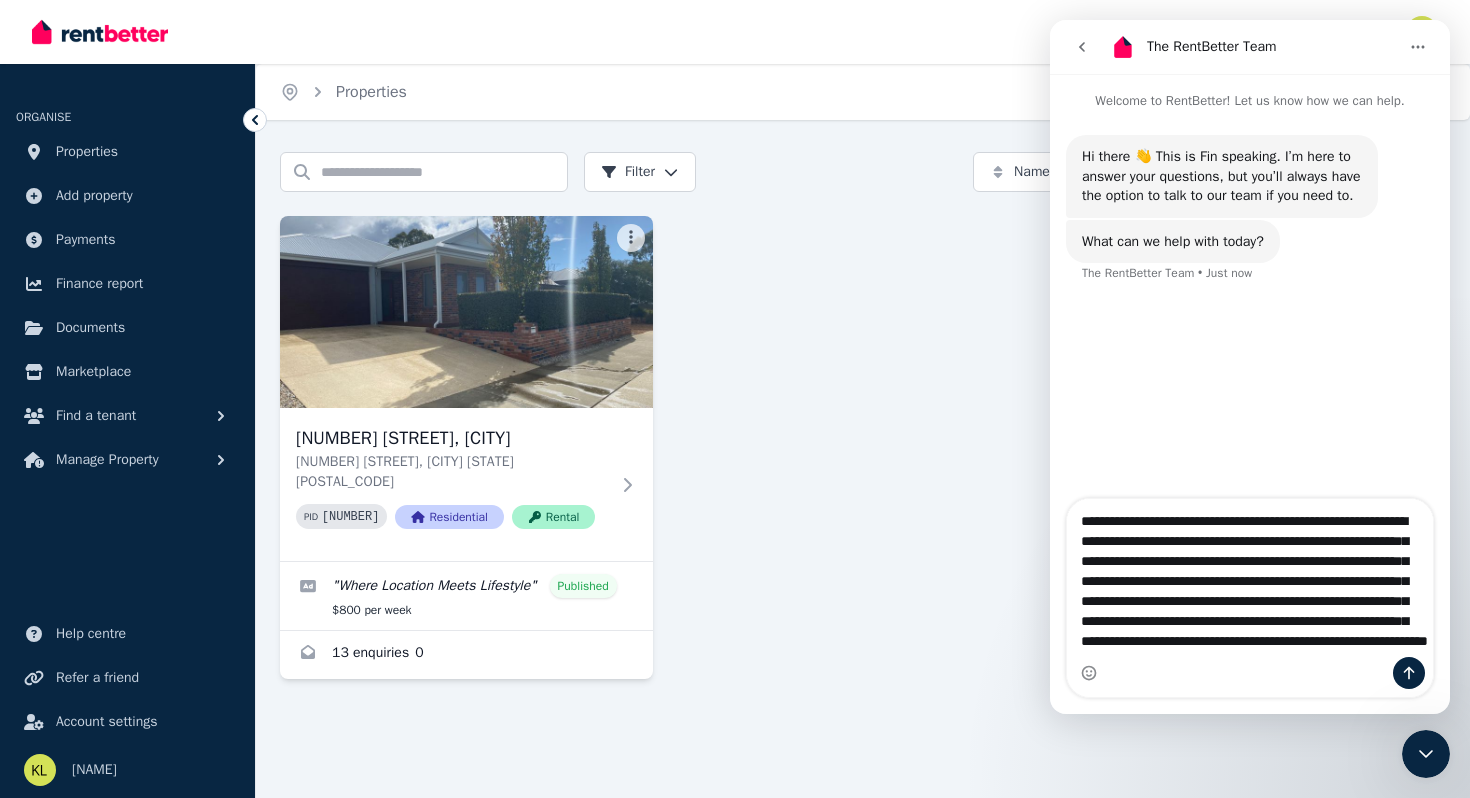 click on "**********" at bounding box center [1250, 598] 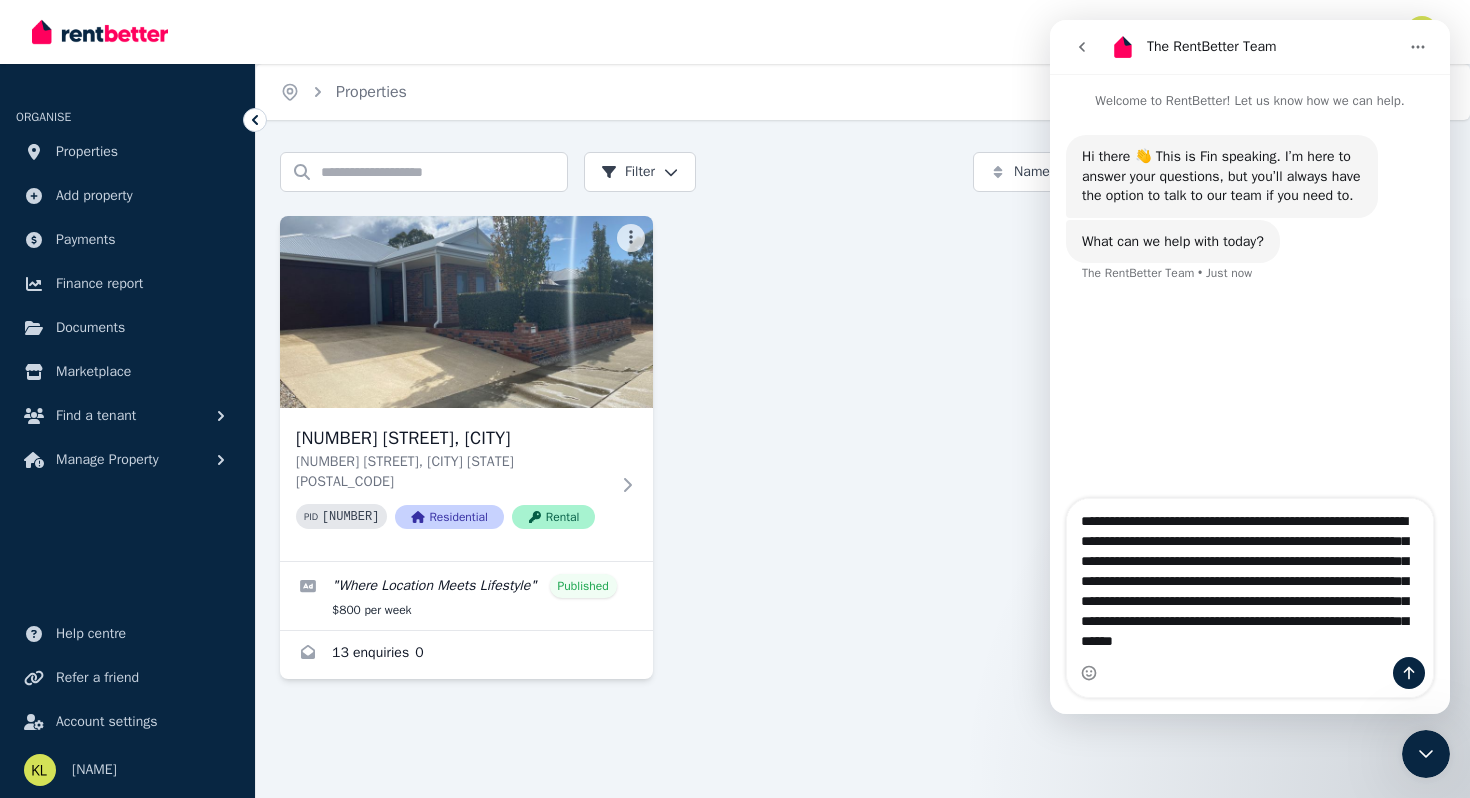 scroll, scrollTop: 16, scrollLeft: 0, axis: vertical 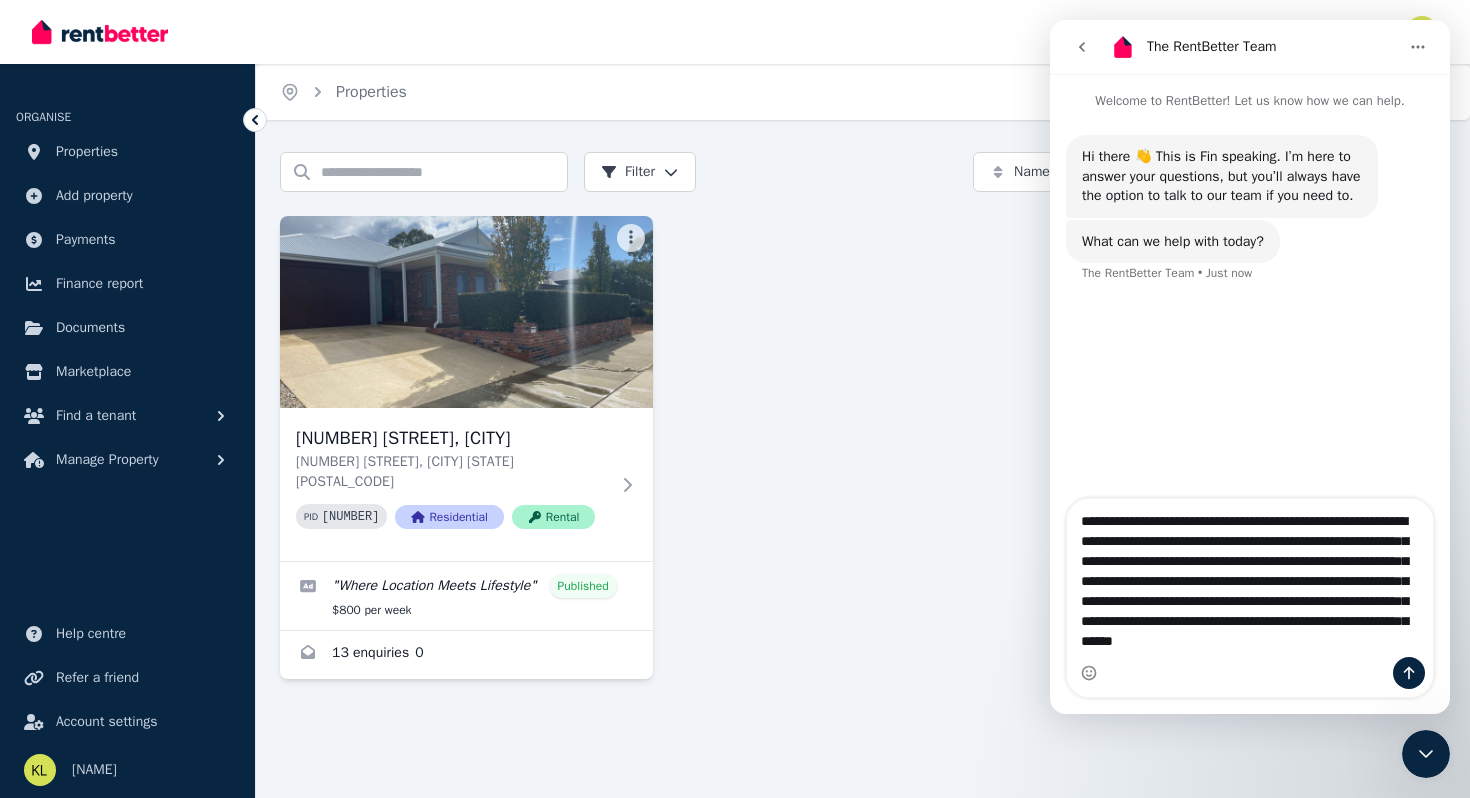 type 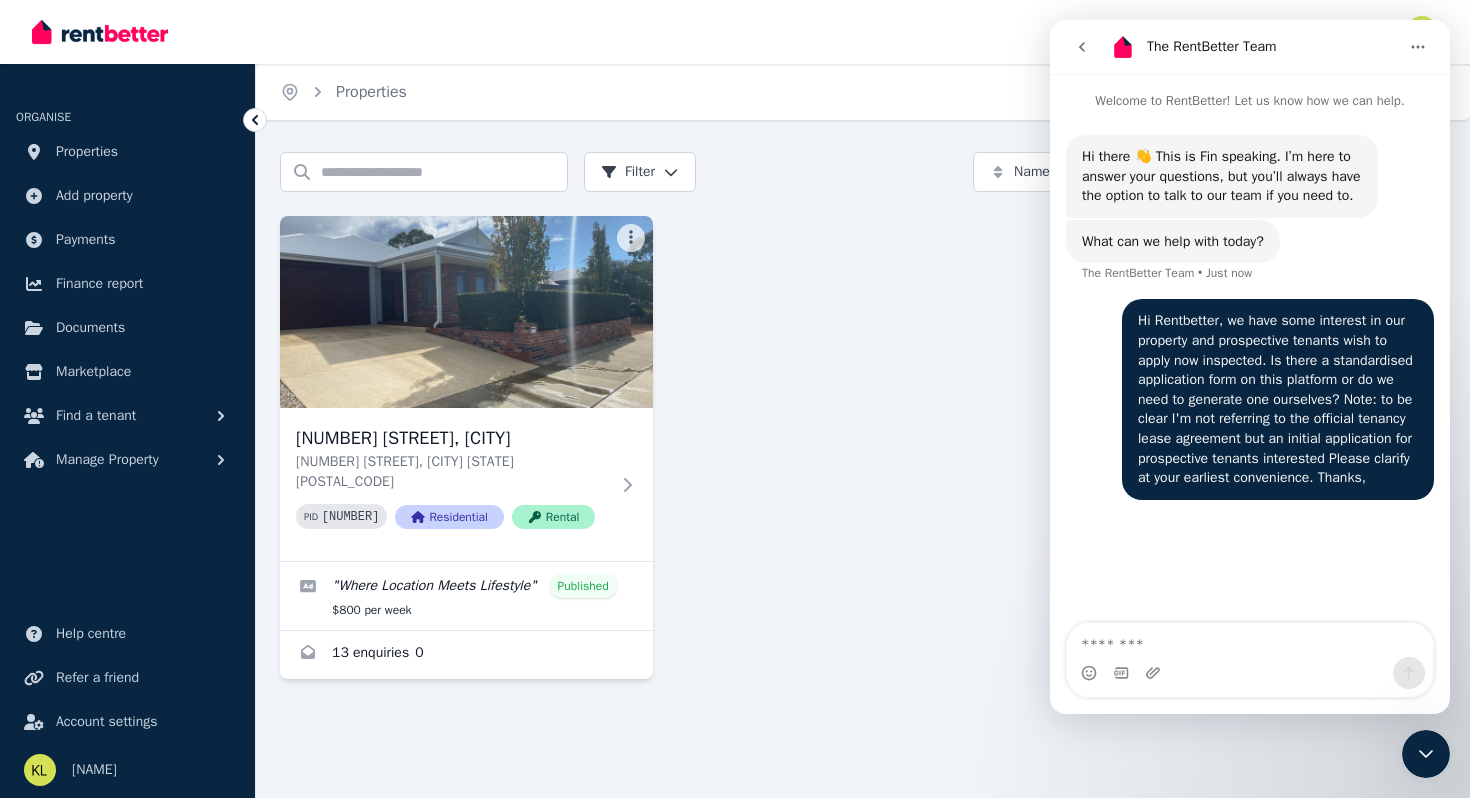 scroll, scrollTop: 0, scrollLeft: 0, axis: both 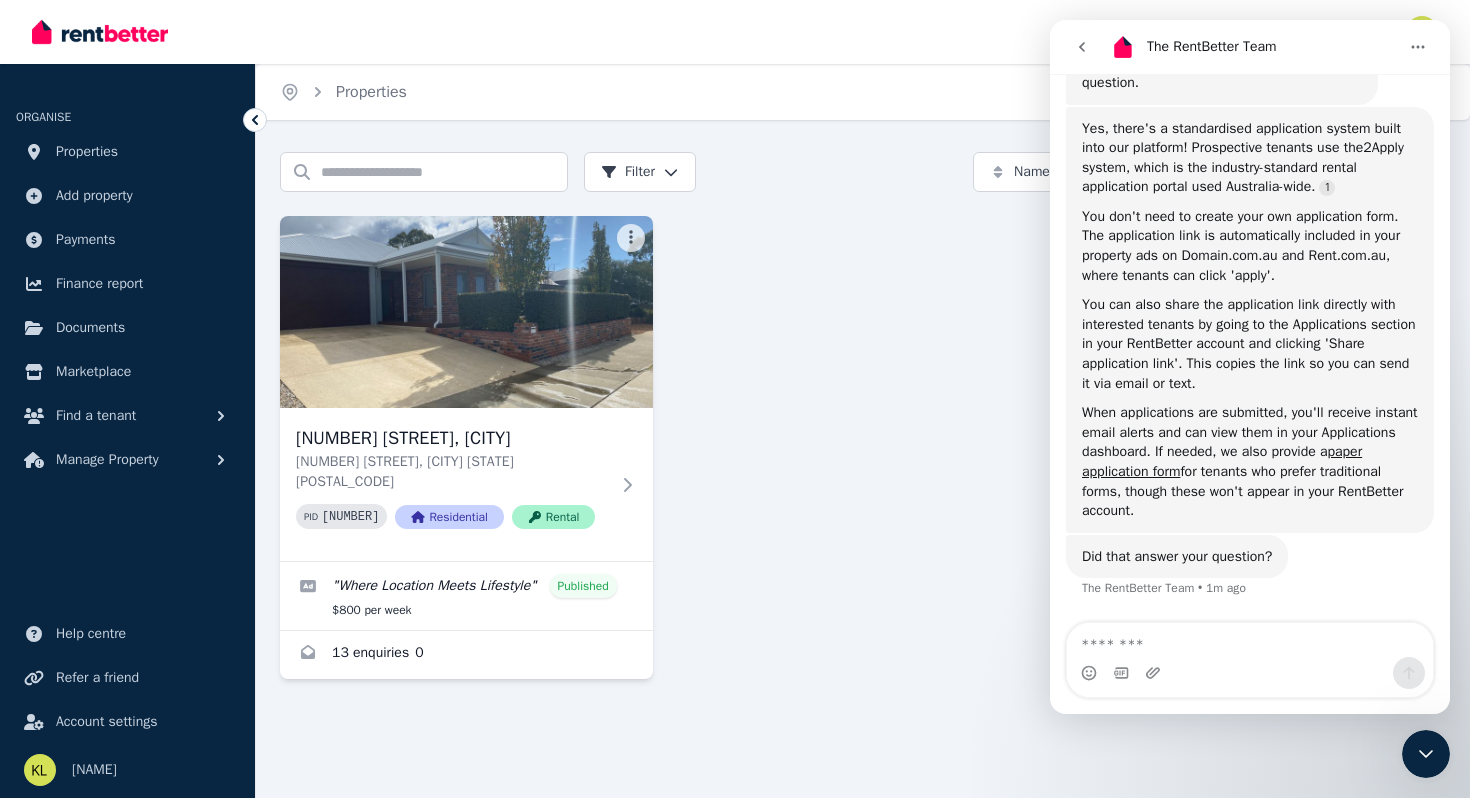 click 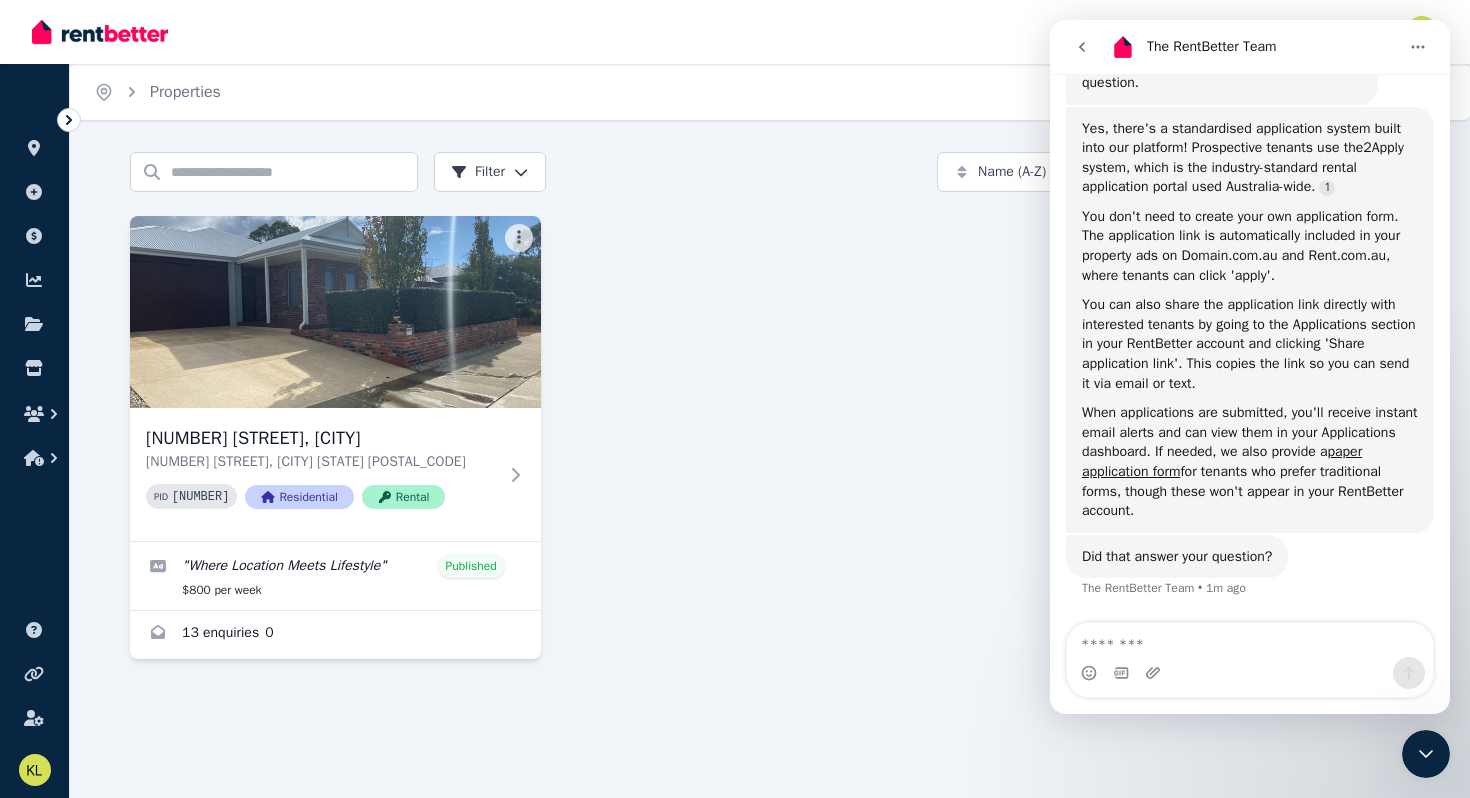 click on "ORGANISE Properties Add property Payments Finance report Documents Marketplace" at bounding box center [34, 282] 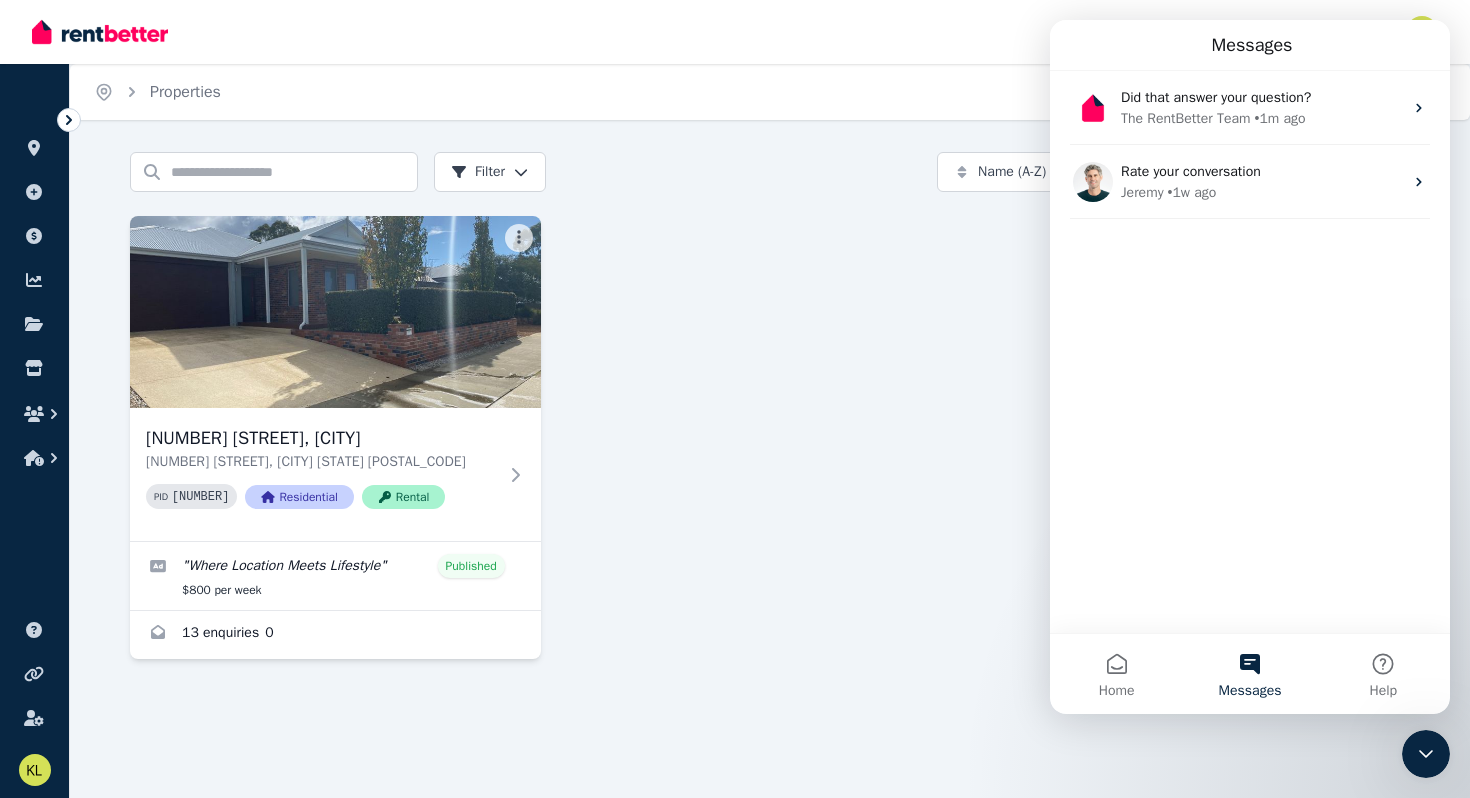 scroll, scrollTop: 291, scrollLeft: 0, axis: vertical 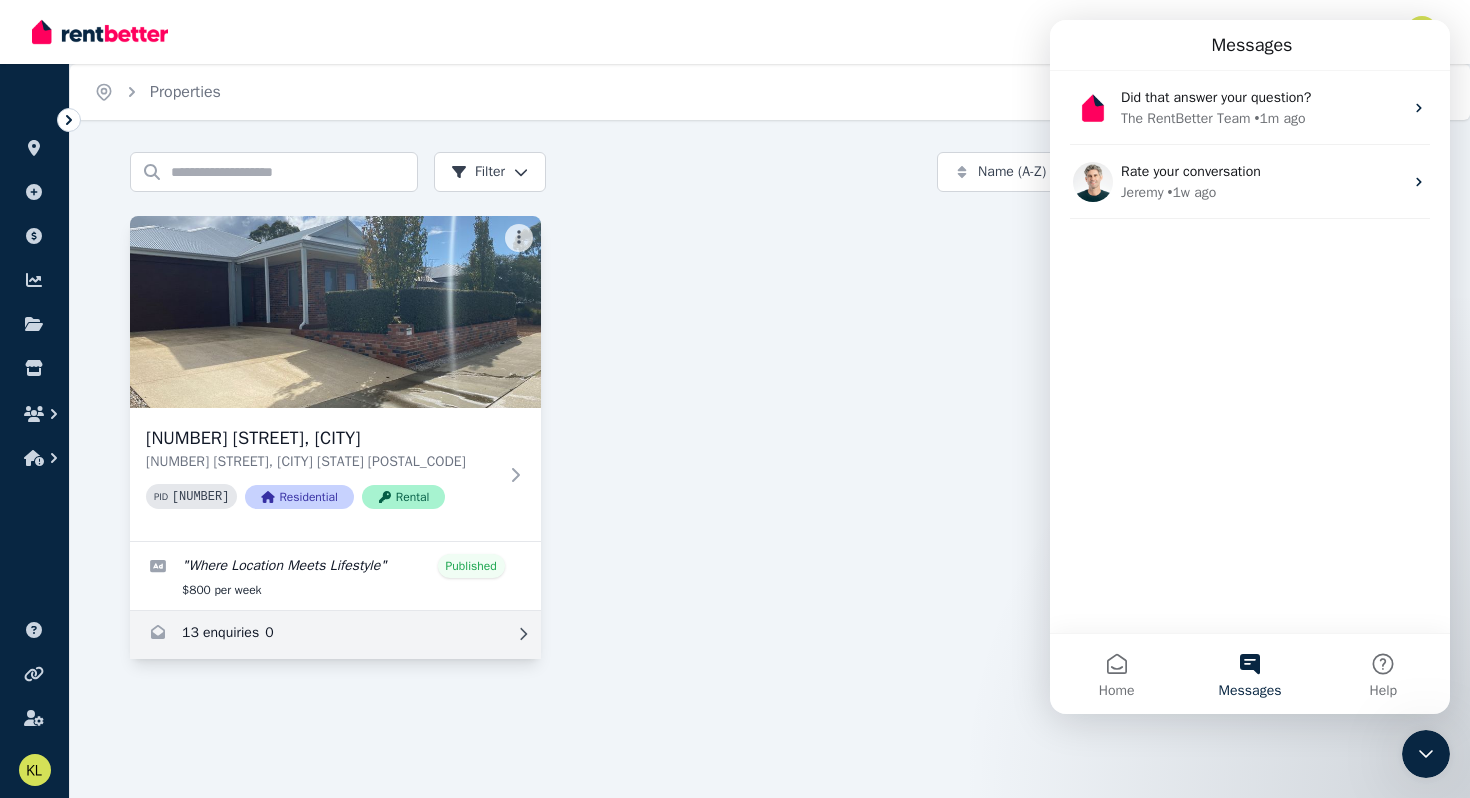click at bounding box center [335, 635] 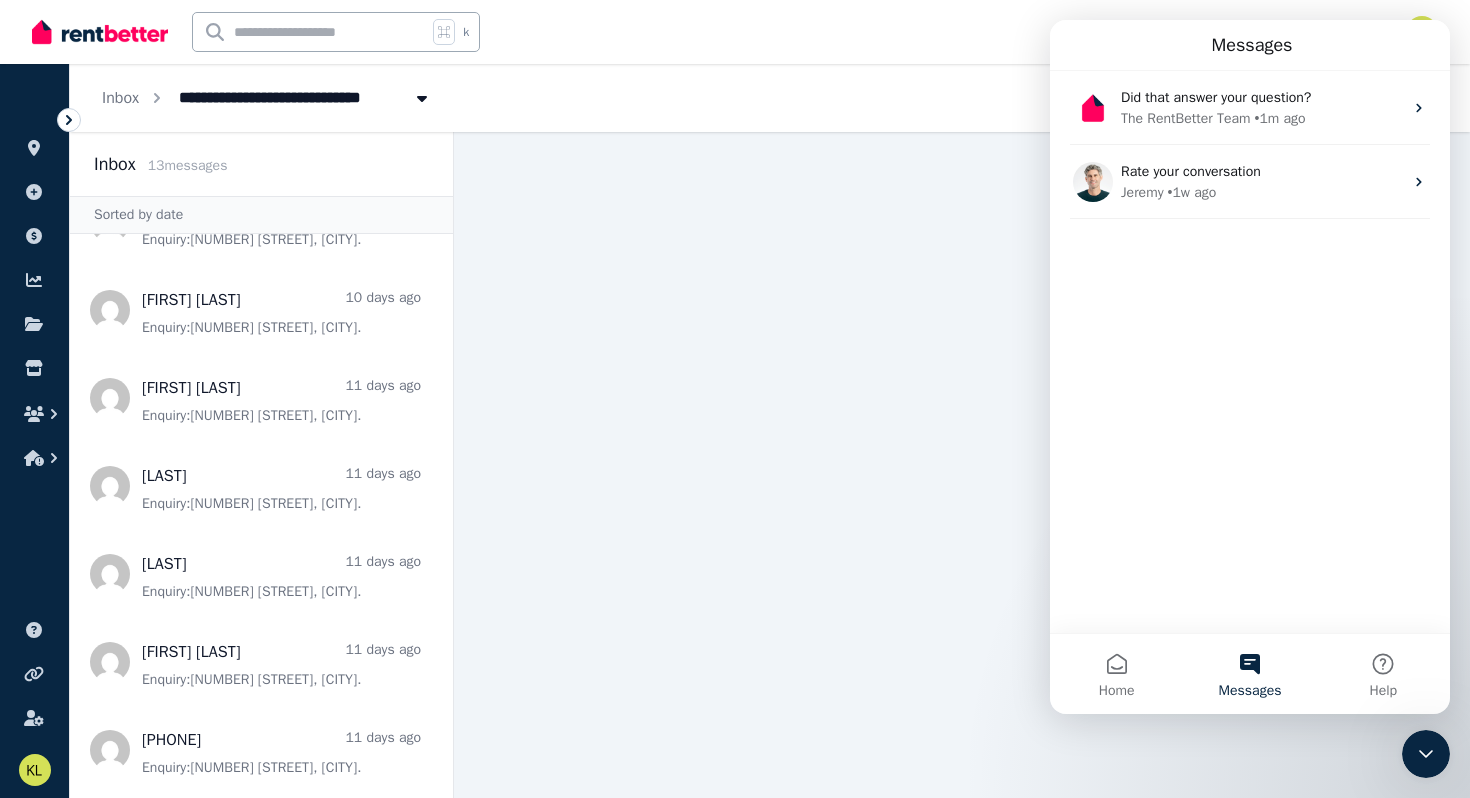 scroll, scrollTop: 612, scrollLeft: 0, axis: vertical 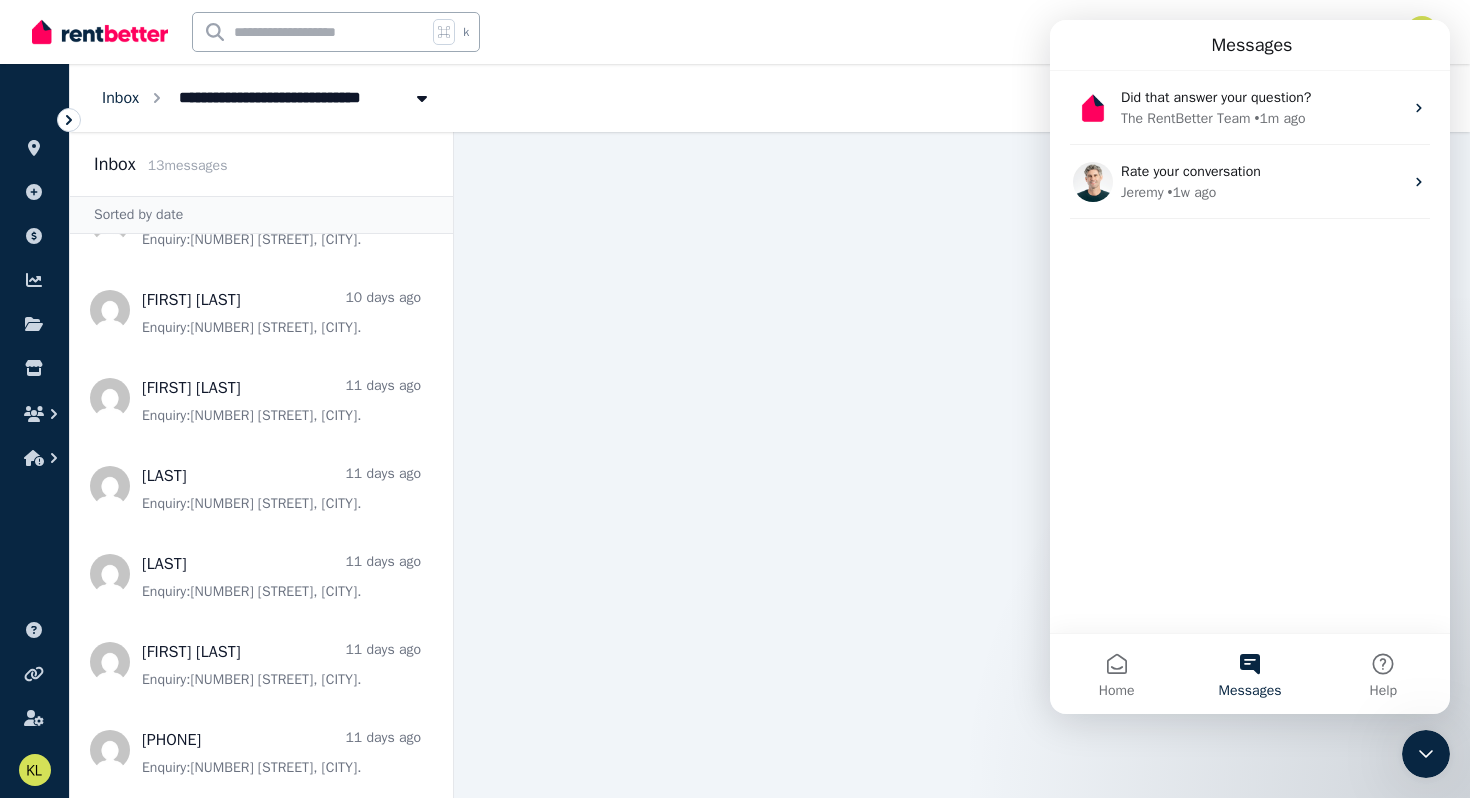 click on "Inbox" at bounding box center (120, 98) 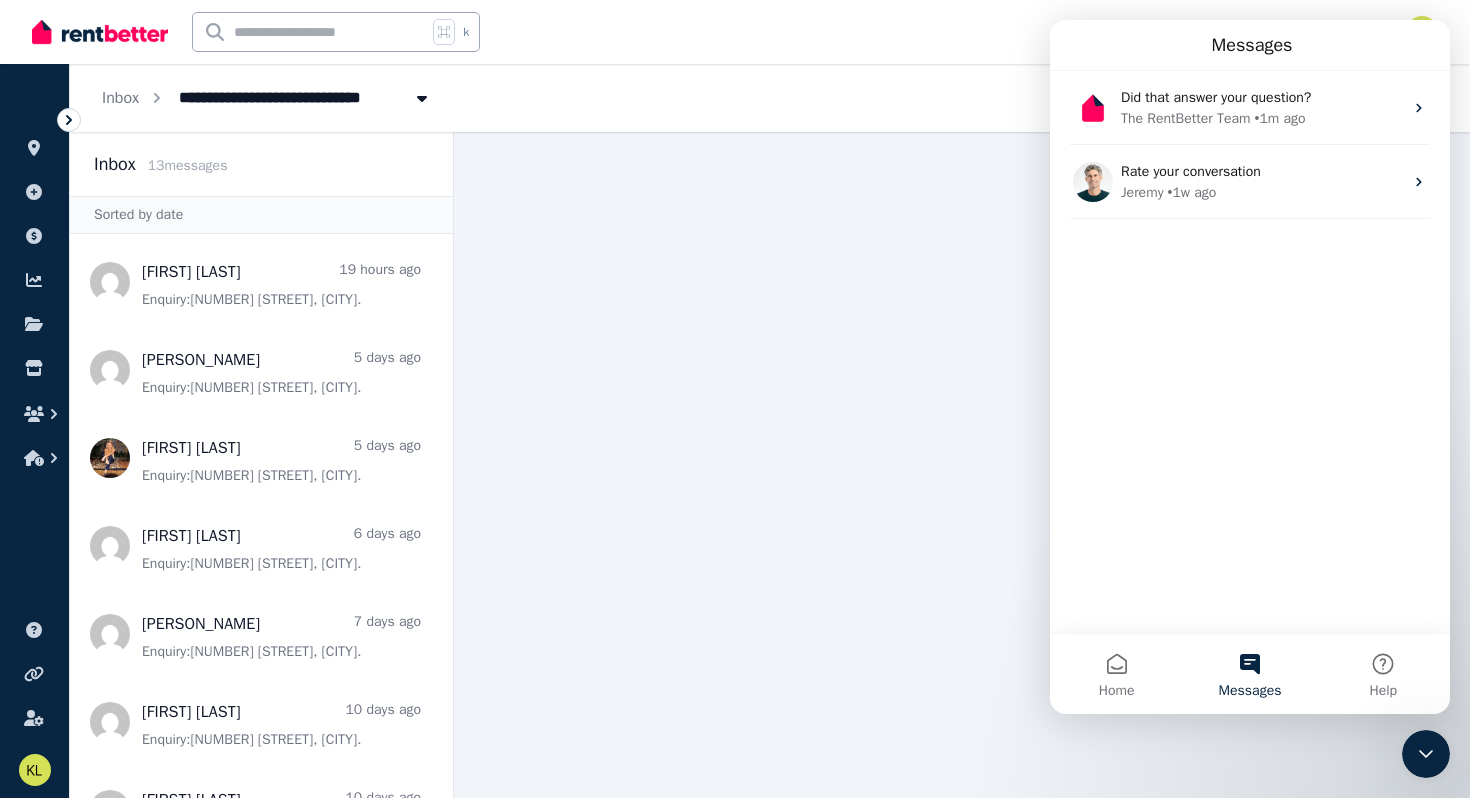 click 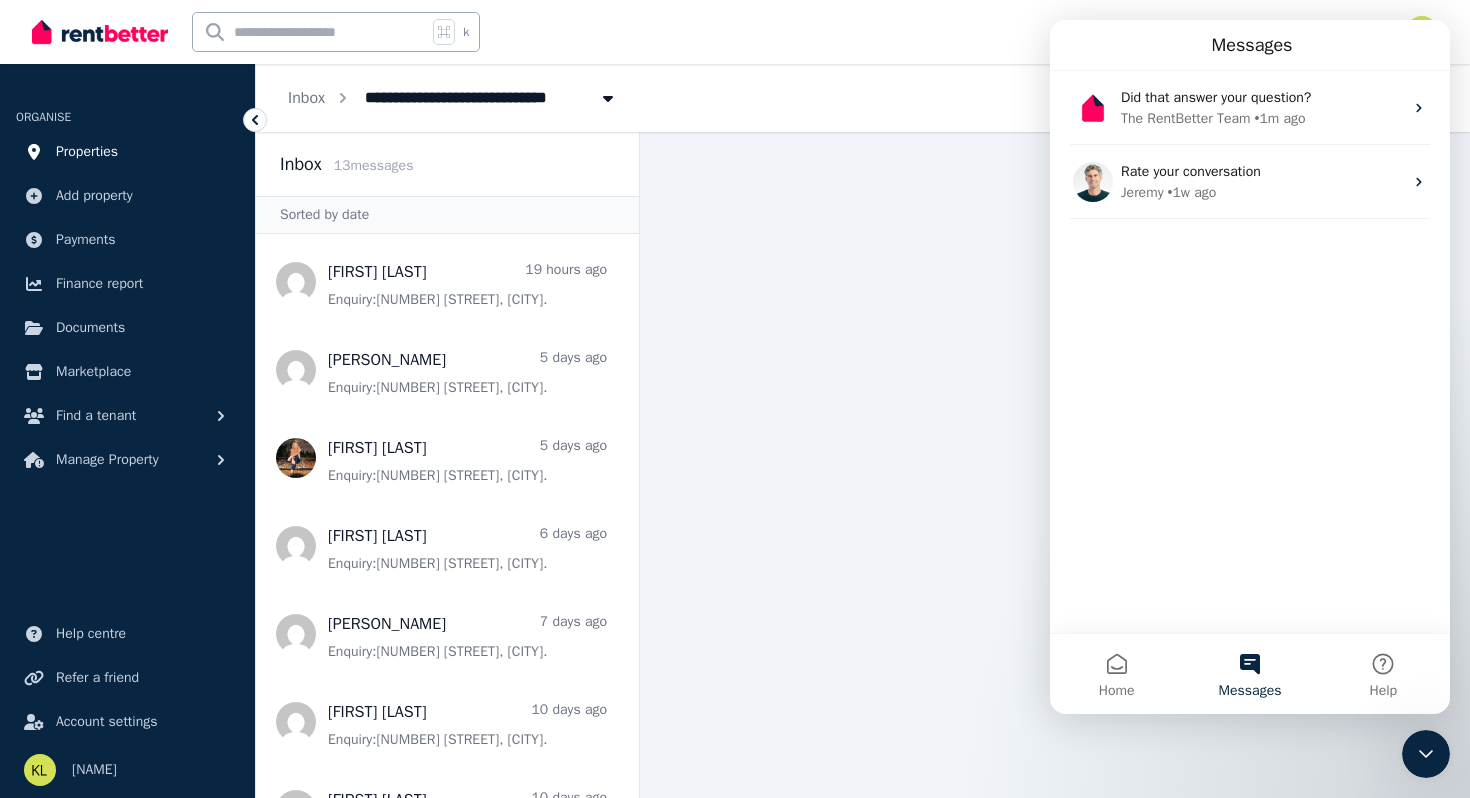 click on "Properties" at bounding box center [87, 152] 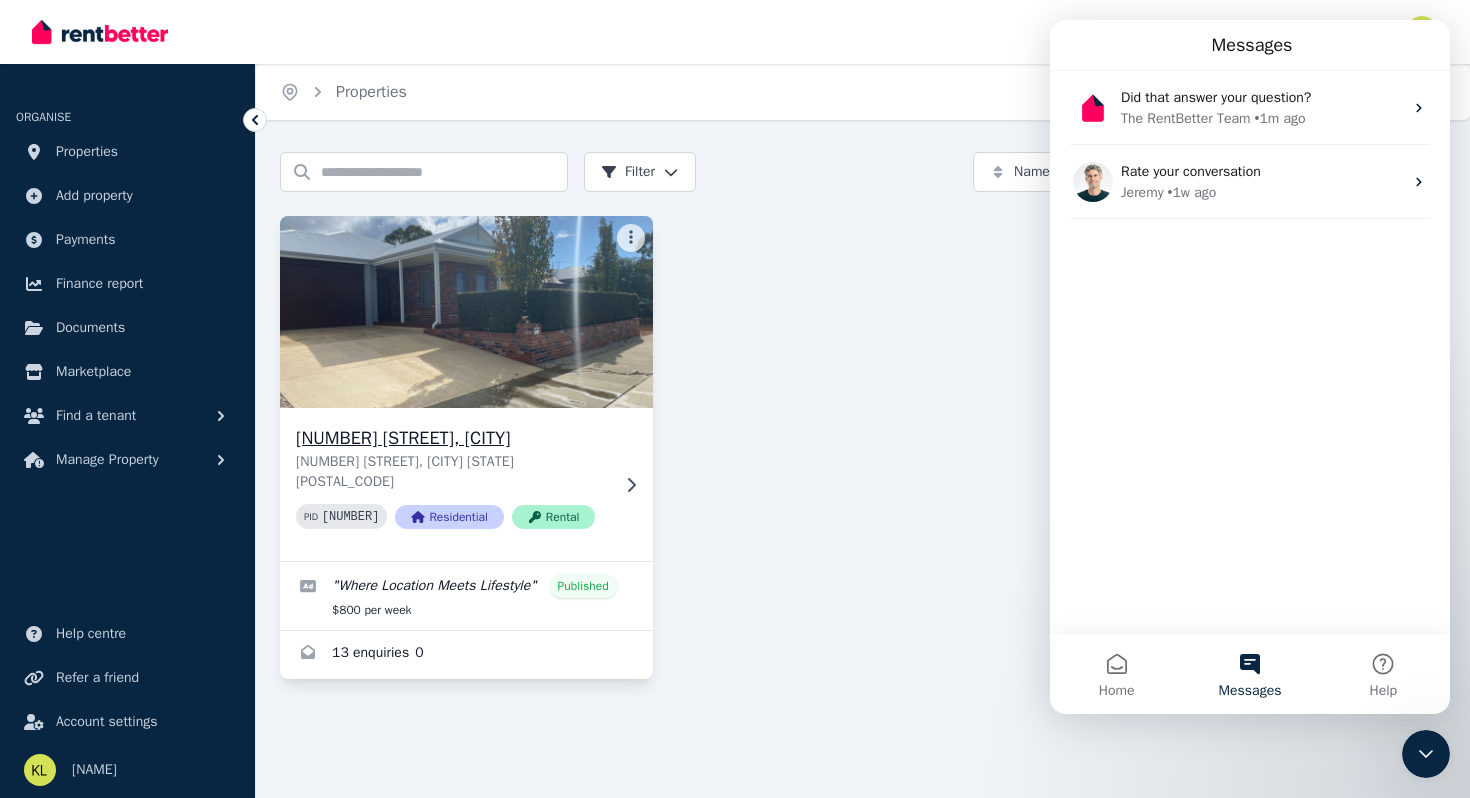 click 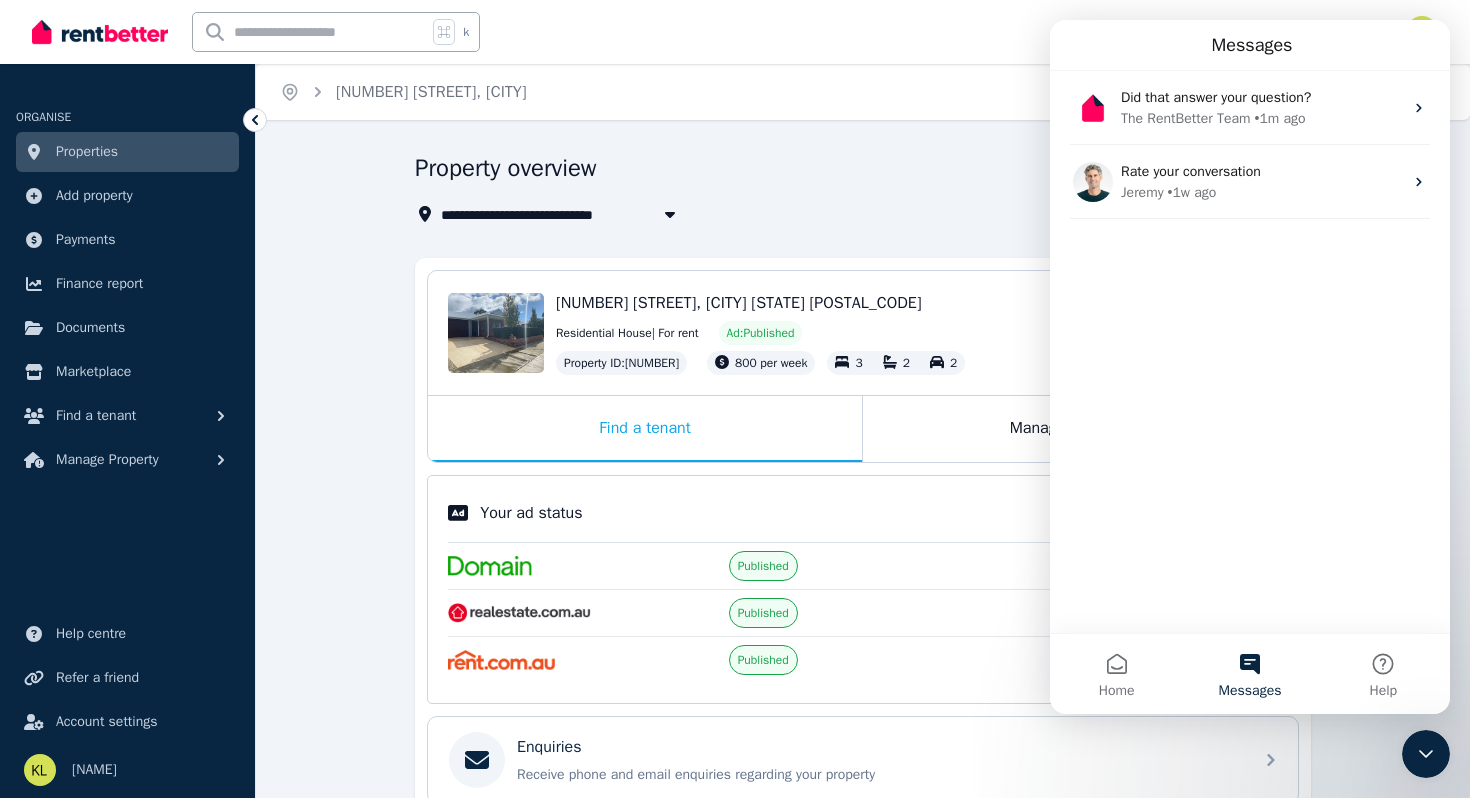 click 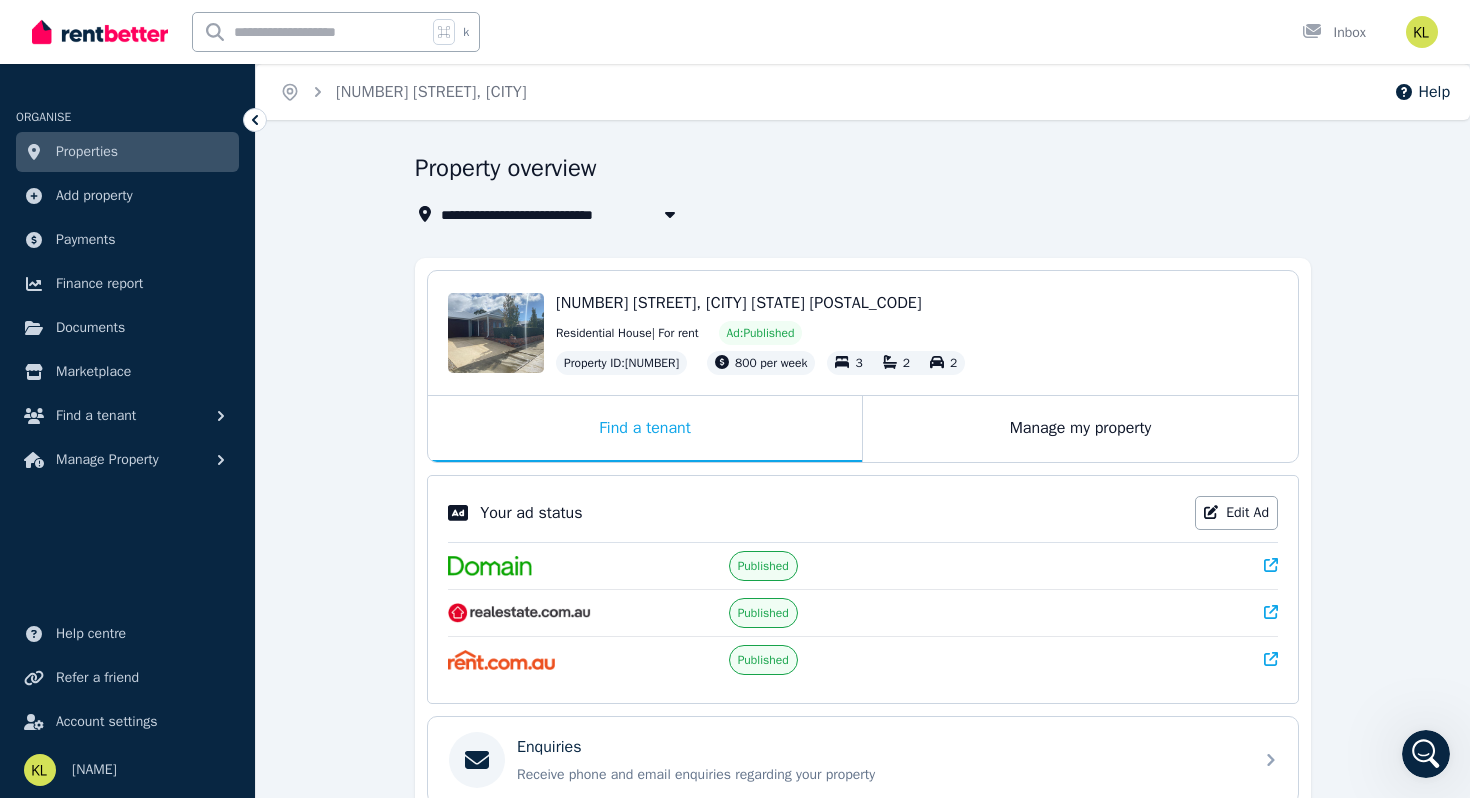 scroll, scrollTop: 0, scrollLeft: 0, axis: both 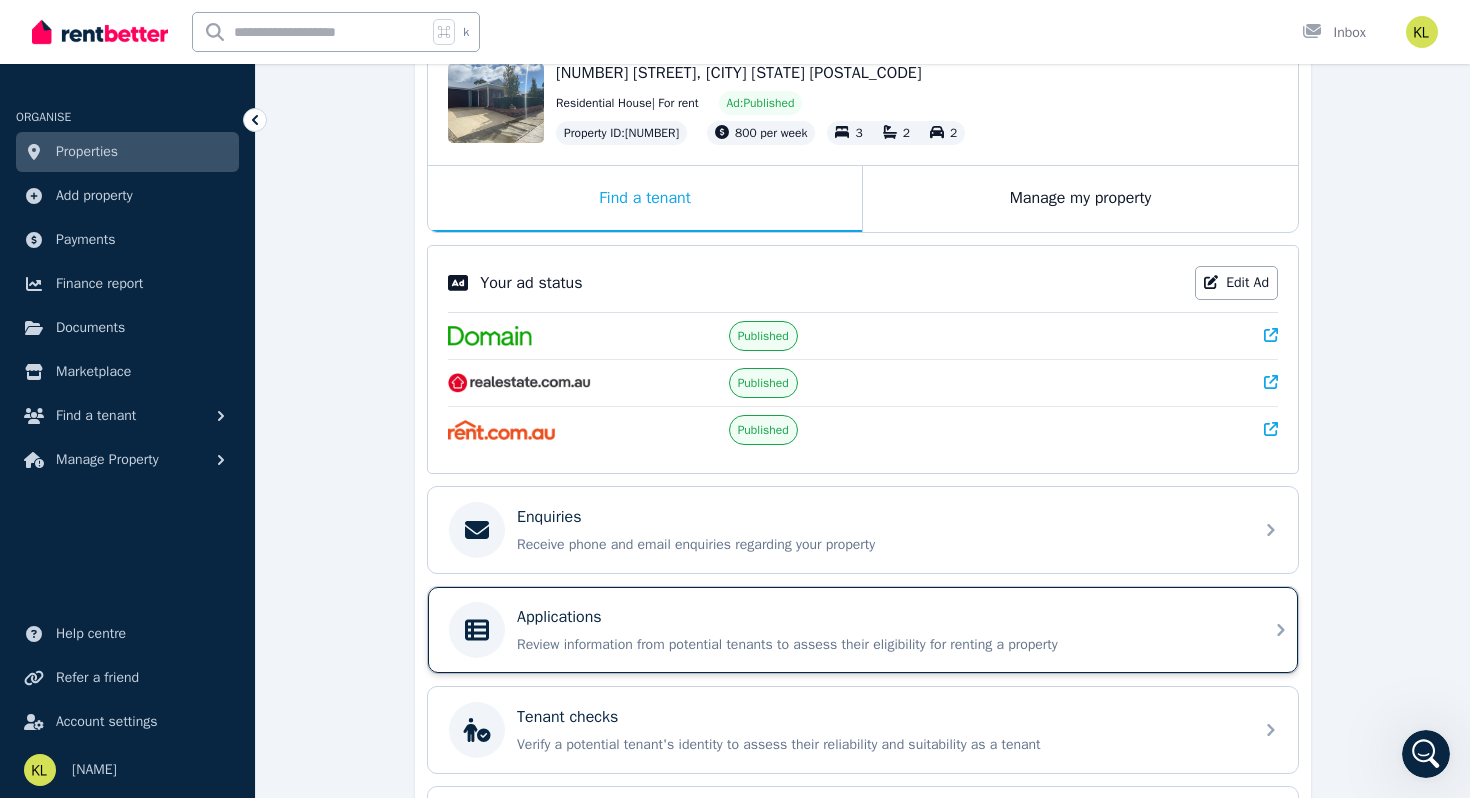 click on "Applications Review information from potential tenants to assess their eligibility for renting a property" at bounding box center [879, 630] 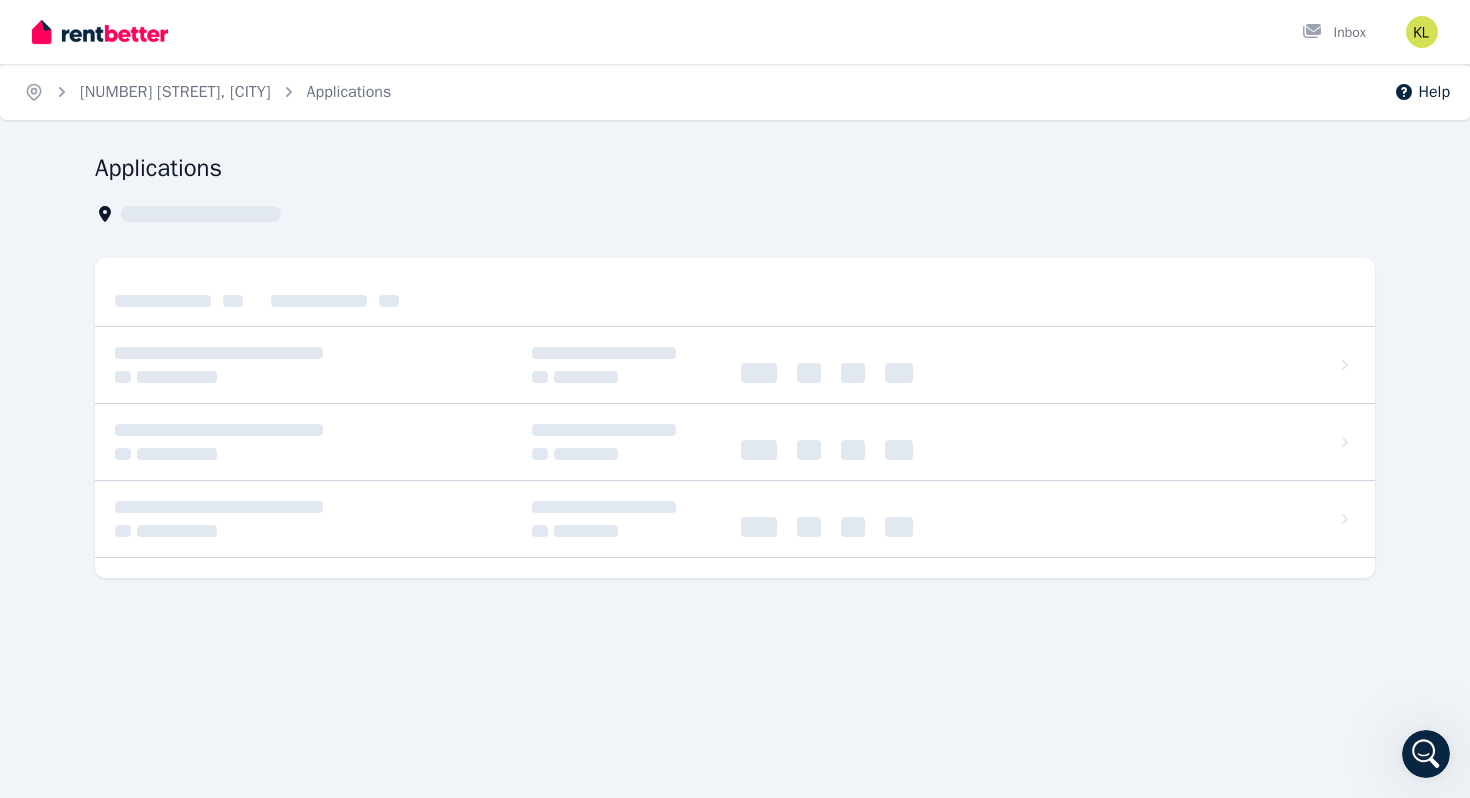 scroll, scrollTop: 0, scrollLeft: 0, axis: both 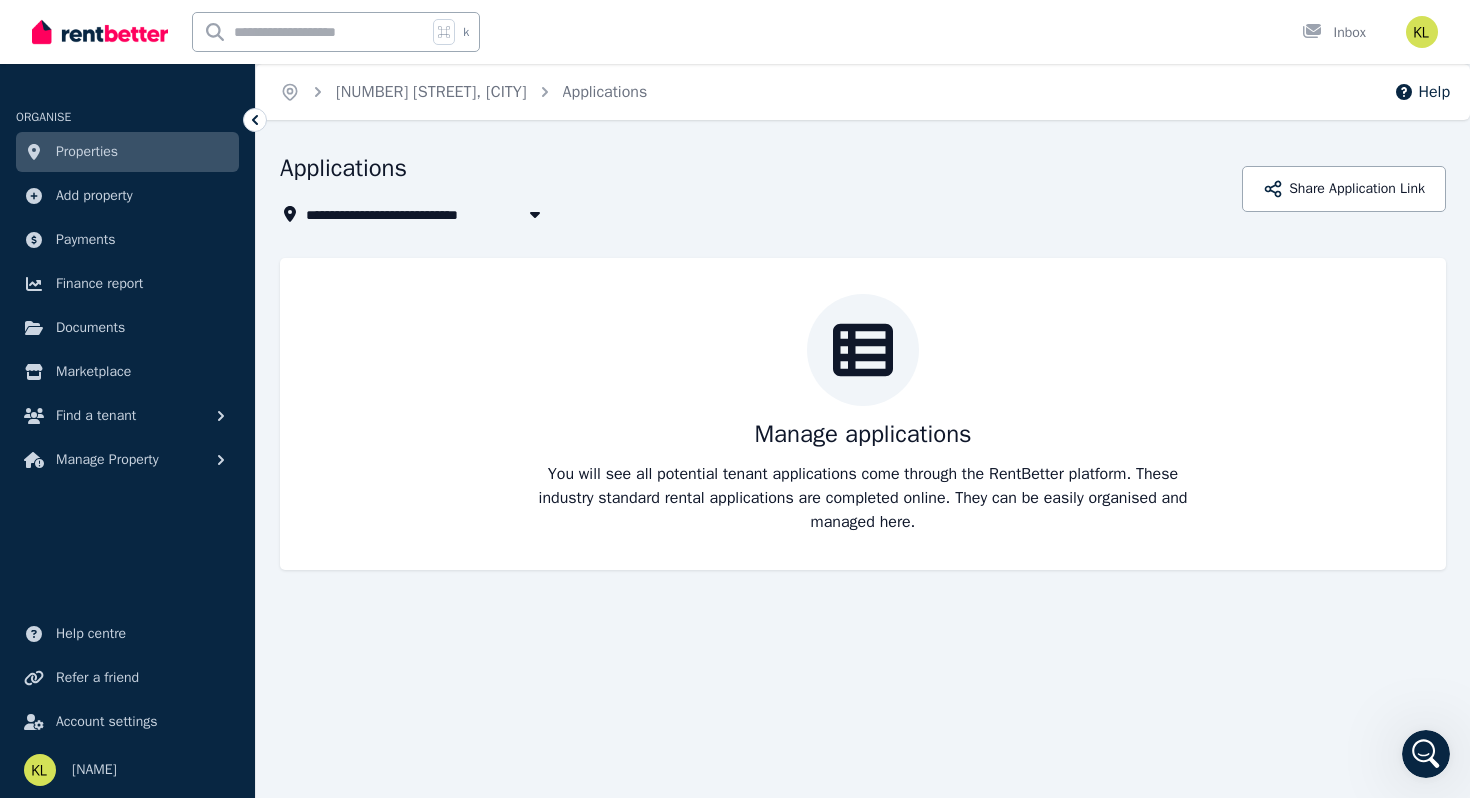 click 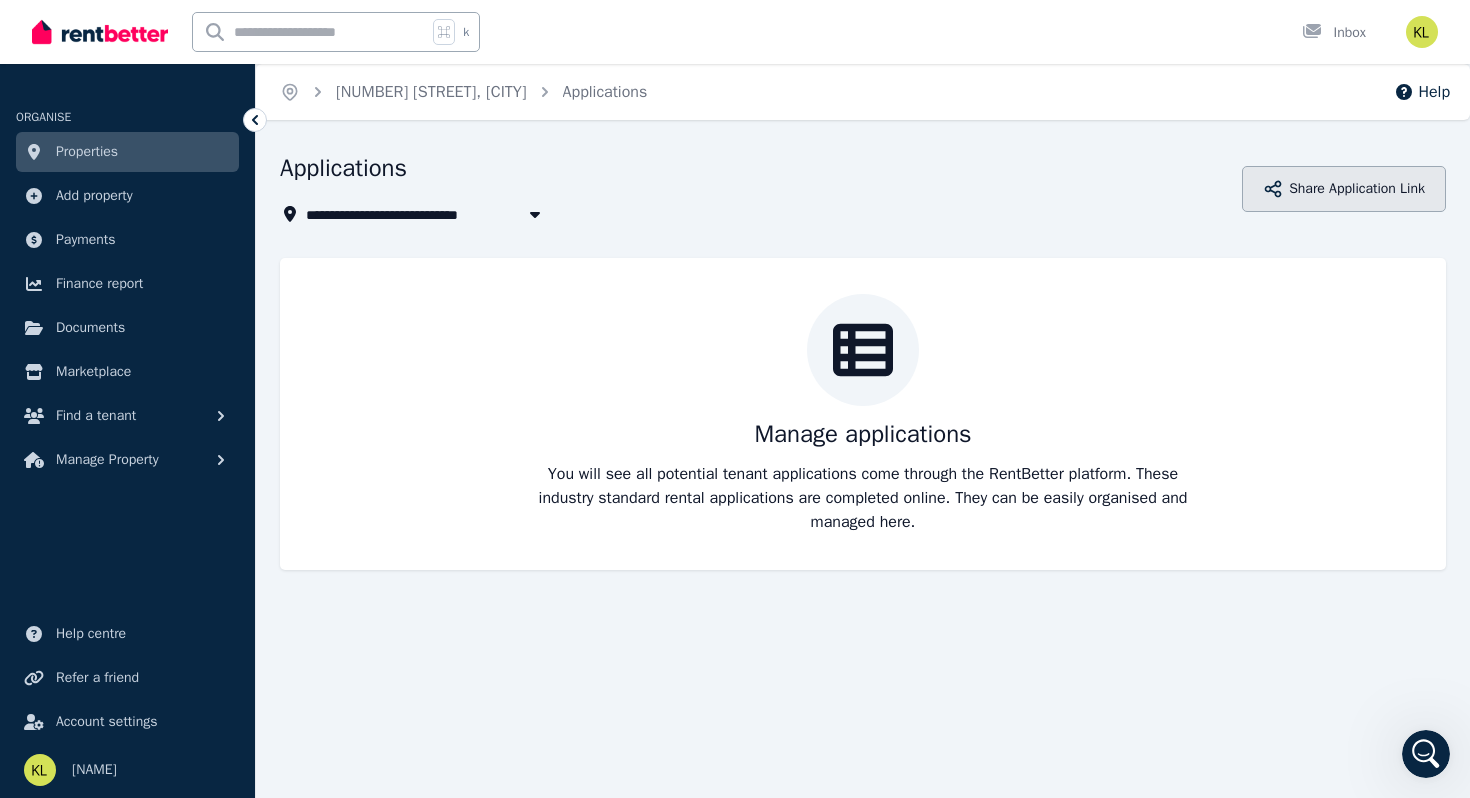 click on "Share Application Link" at bounding box center [1344, 189] 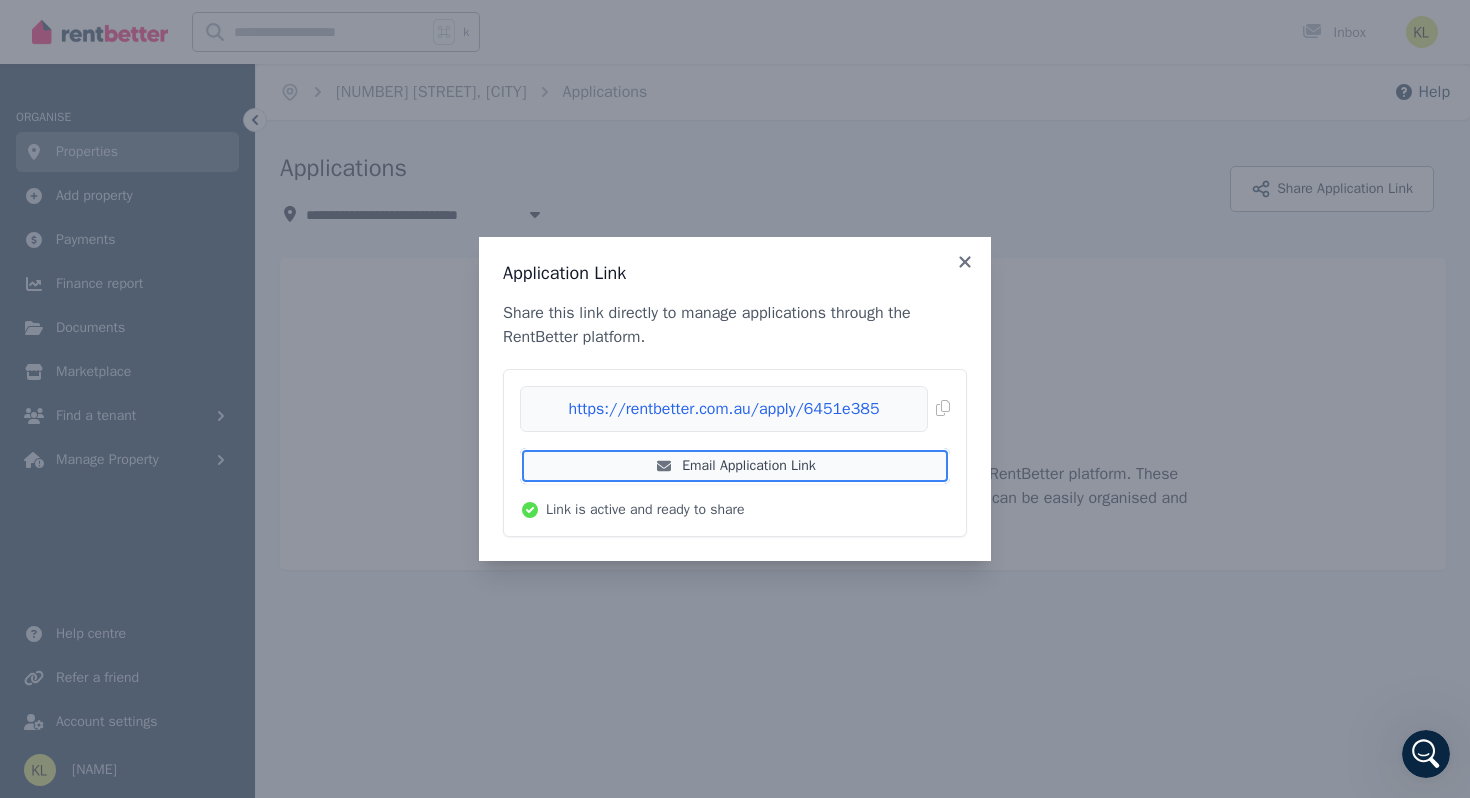 click on "Email Application Link" at bounding box center [735, 466] 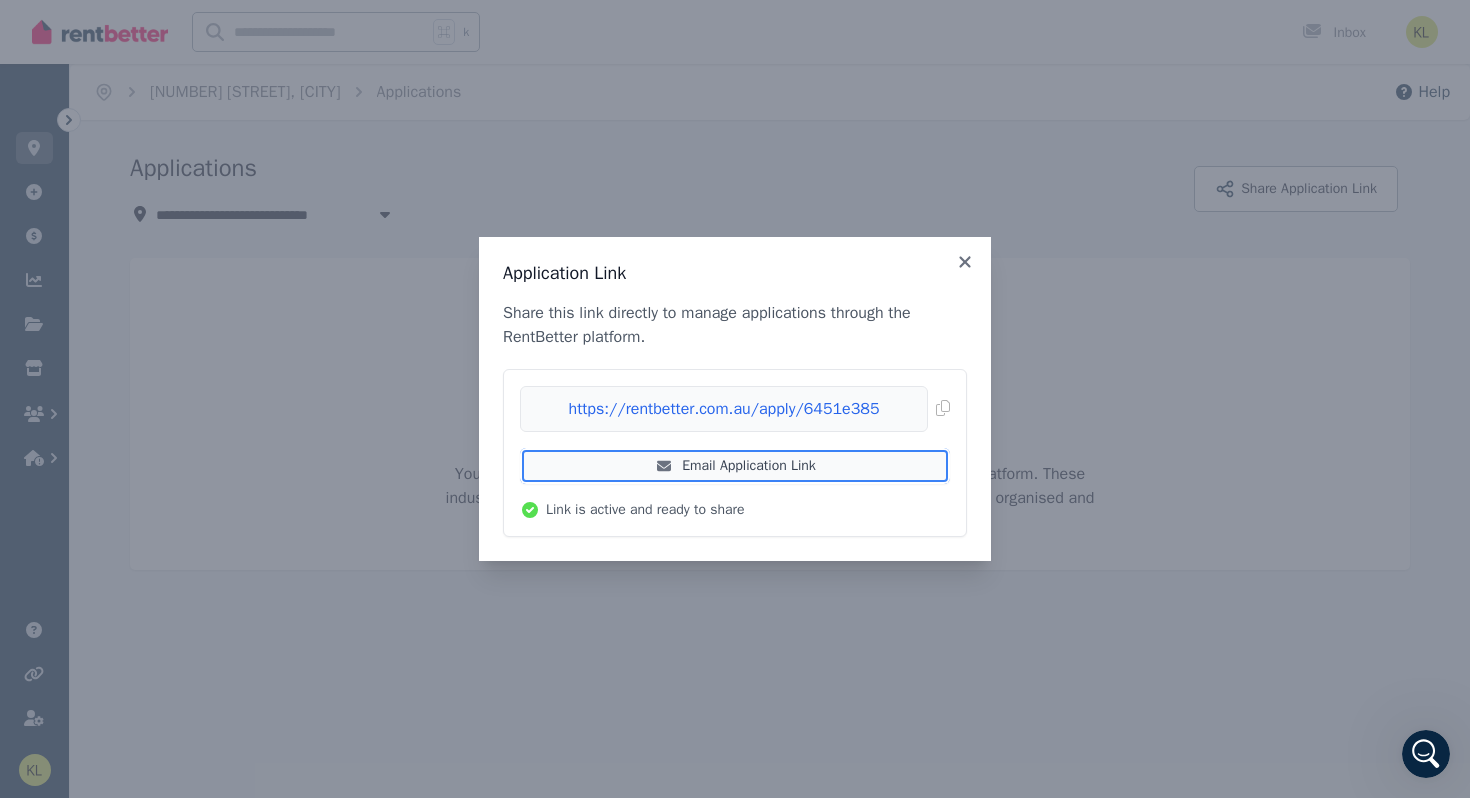 click on "Email Application Link" at bounding box center [735, 466] 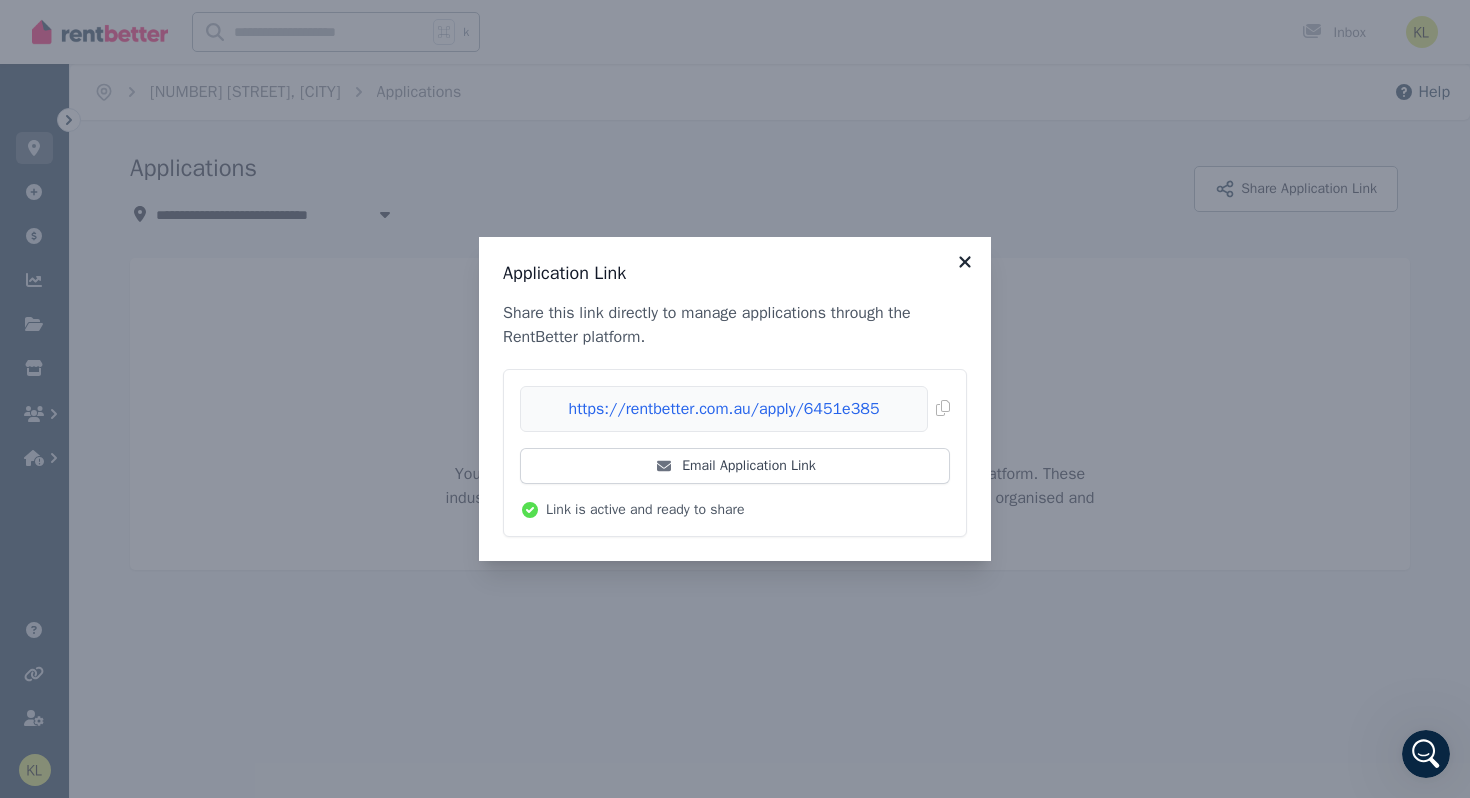 click 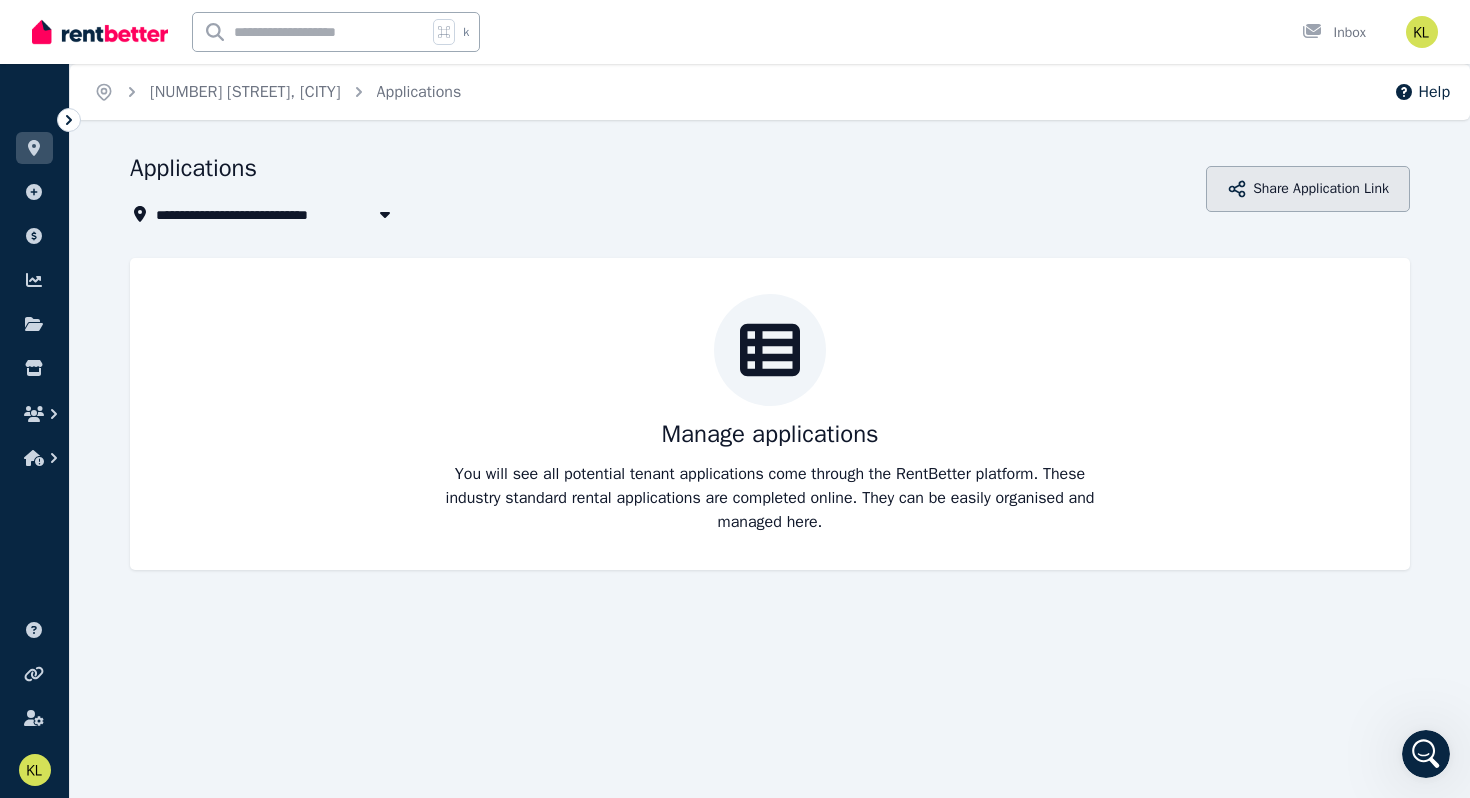 click on "Share Application Link" at bounding box center [1308, 189] 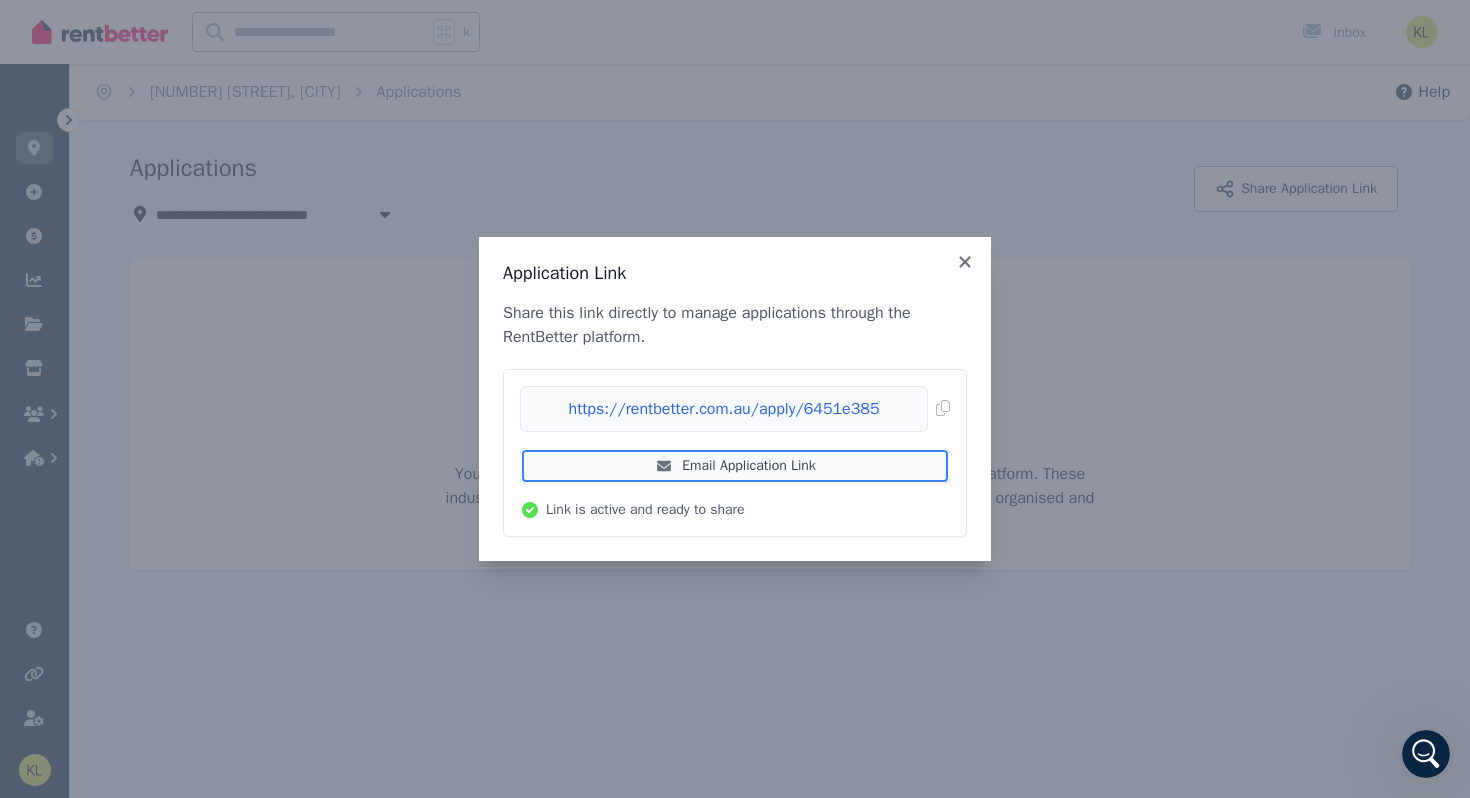 click on "Email Application Link" at bounding box center (735, 466) 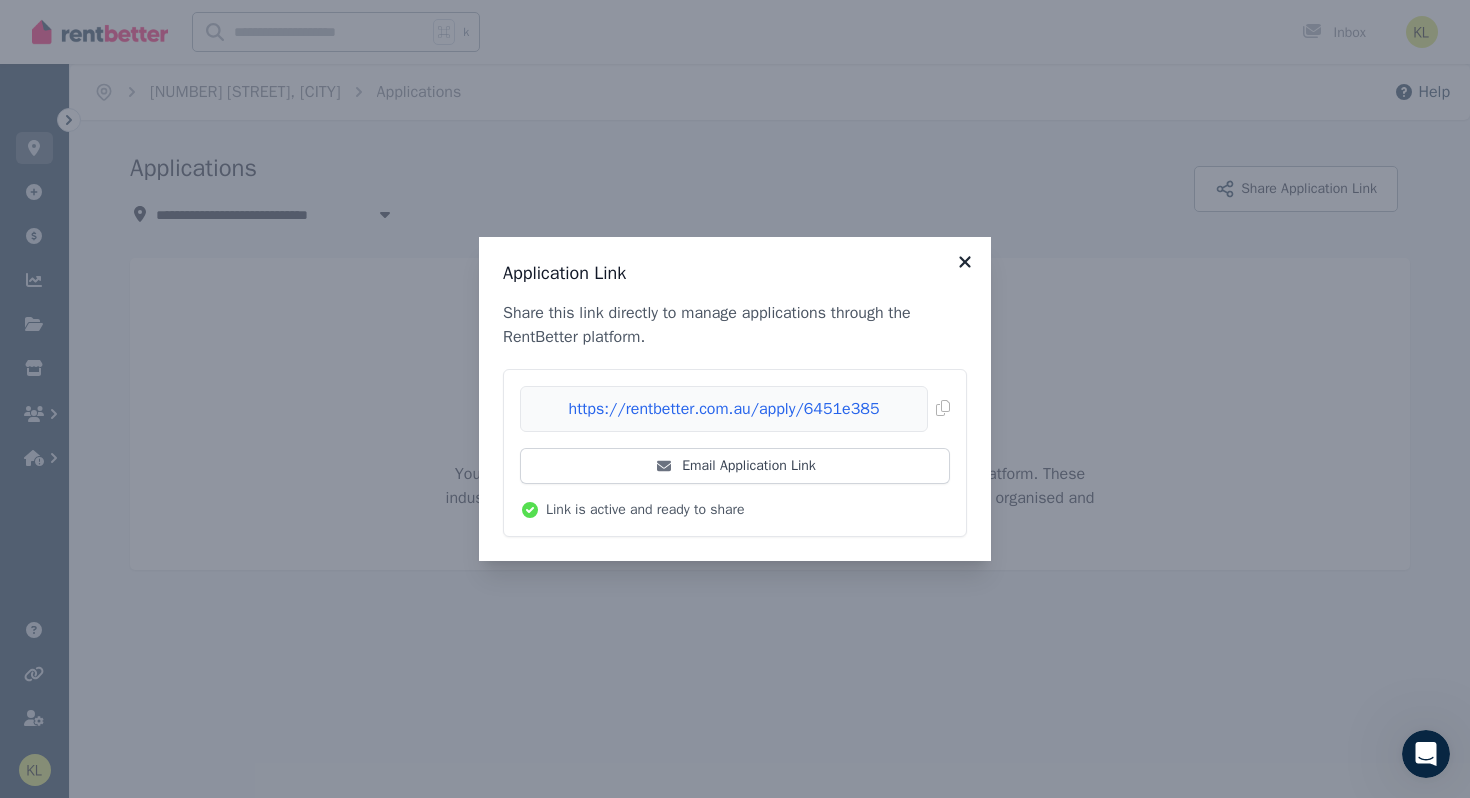 click 